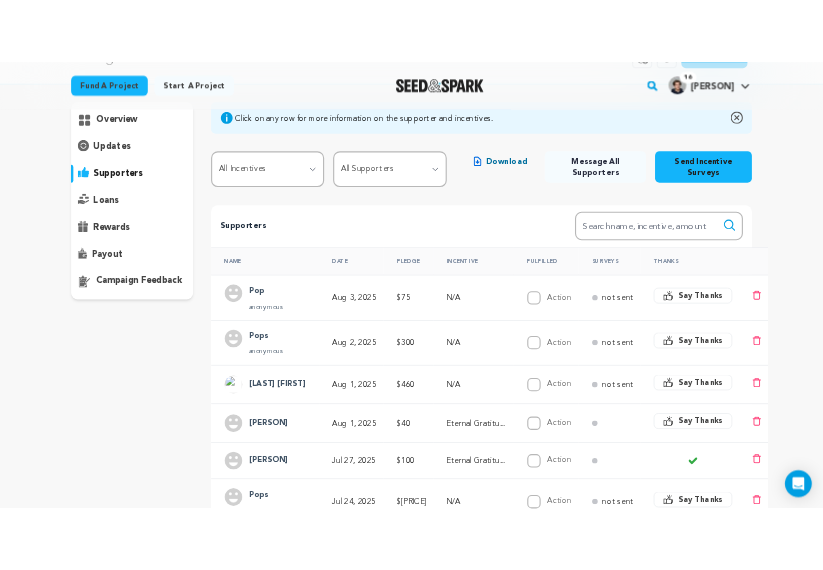 scroll, scrollTop: 0, scrollLeft: 0, axis: both 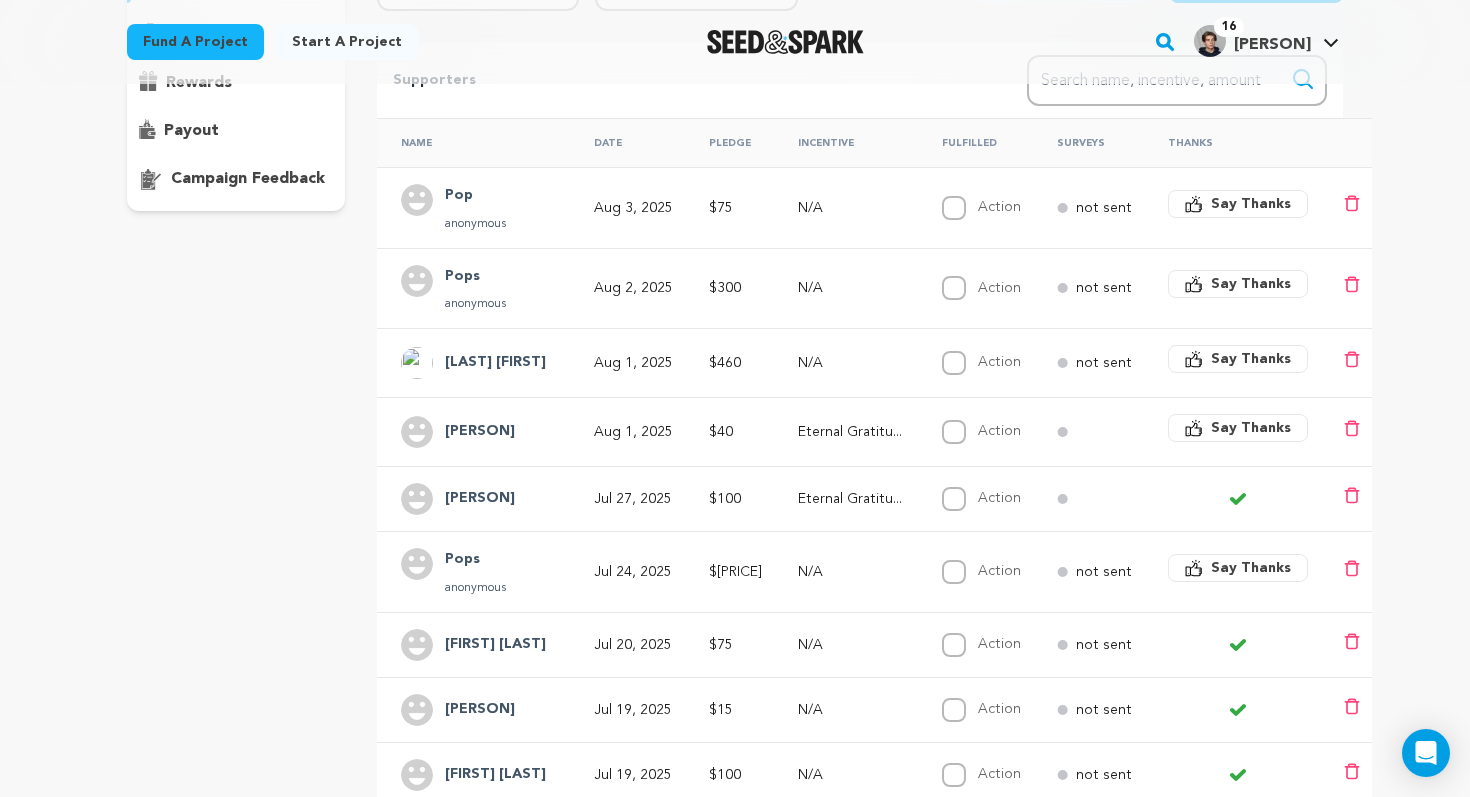 click on "Say Thanks" at bounding box center (1251, 428) 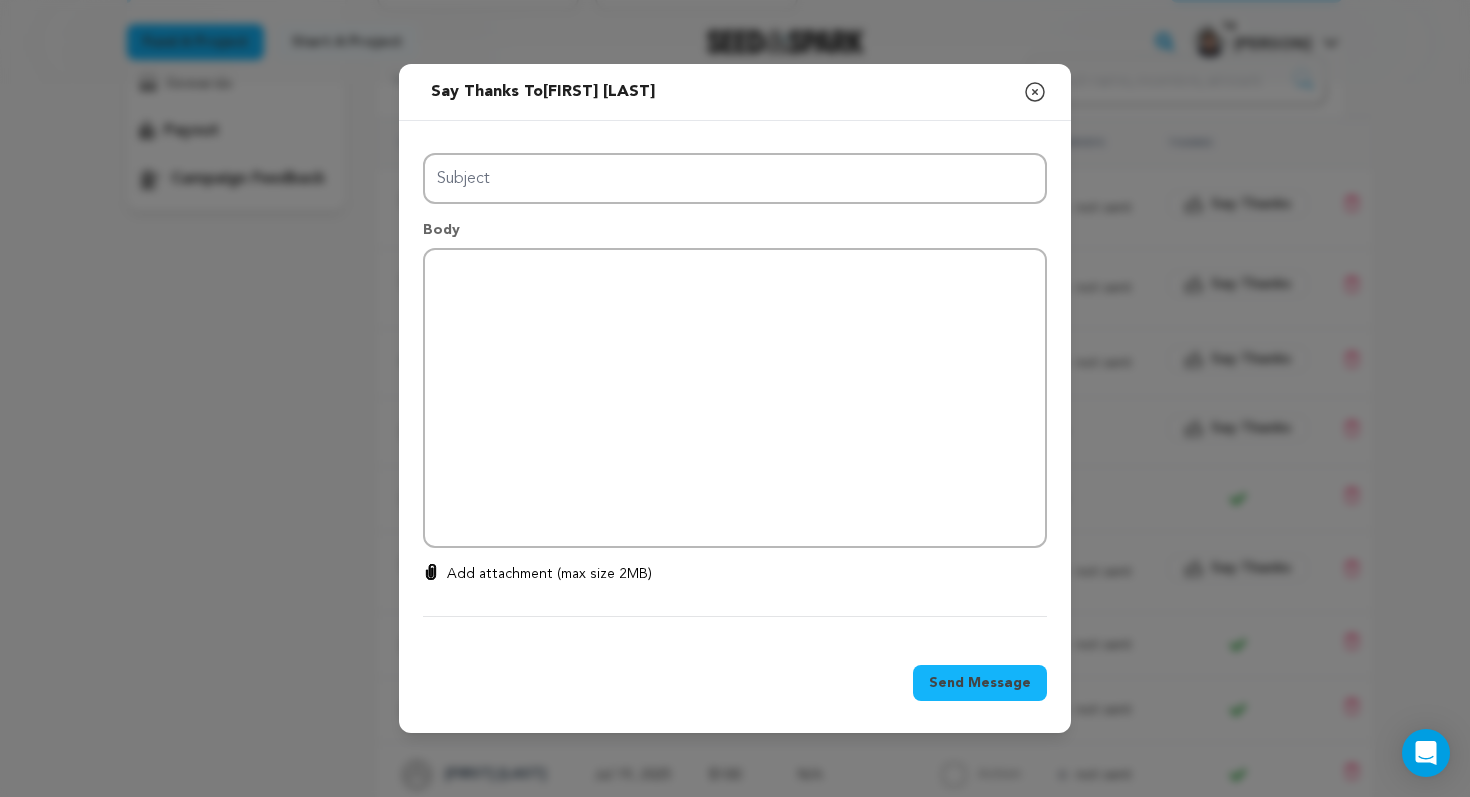 type on "Thanks for your support!" 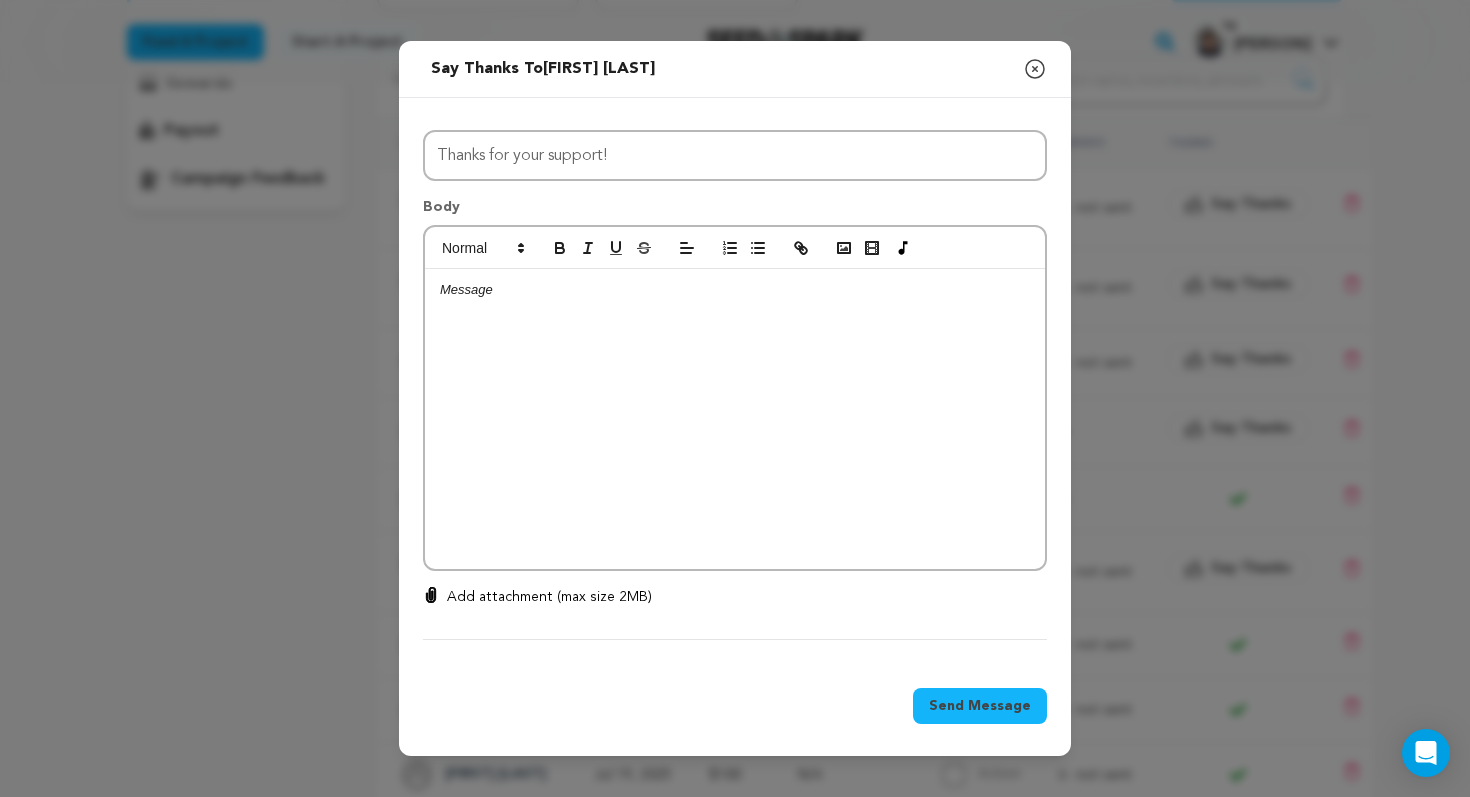 click at bounding box center (735, 419) 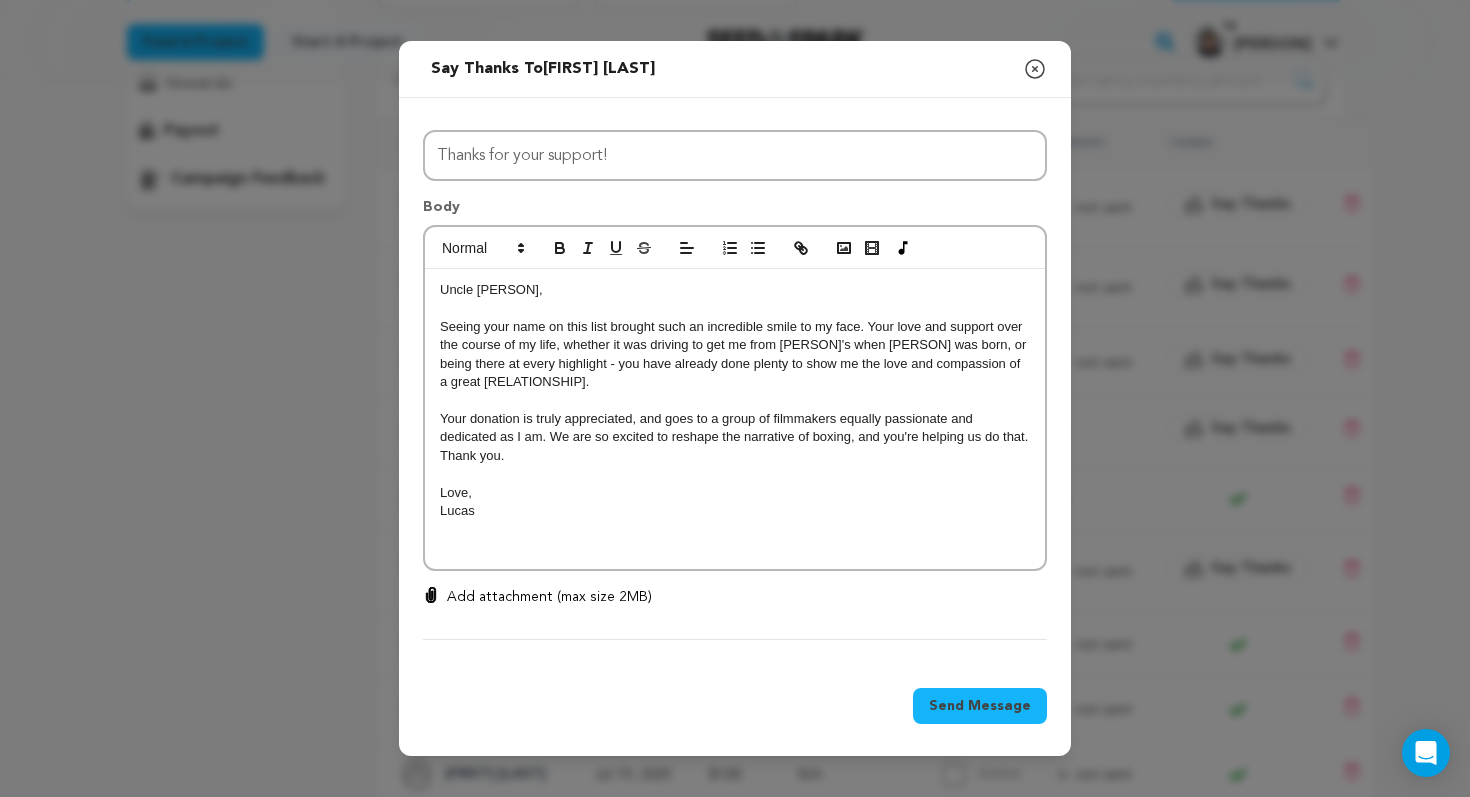 click on "Send Message" at bounding box center [980, 706] 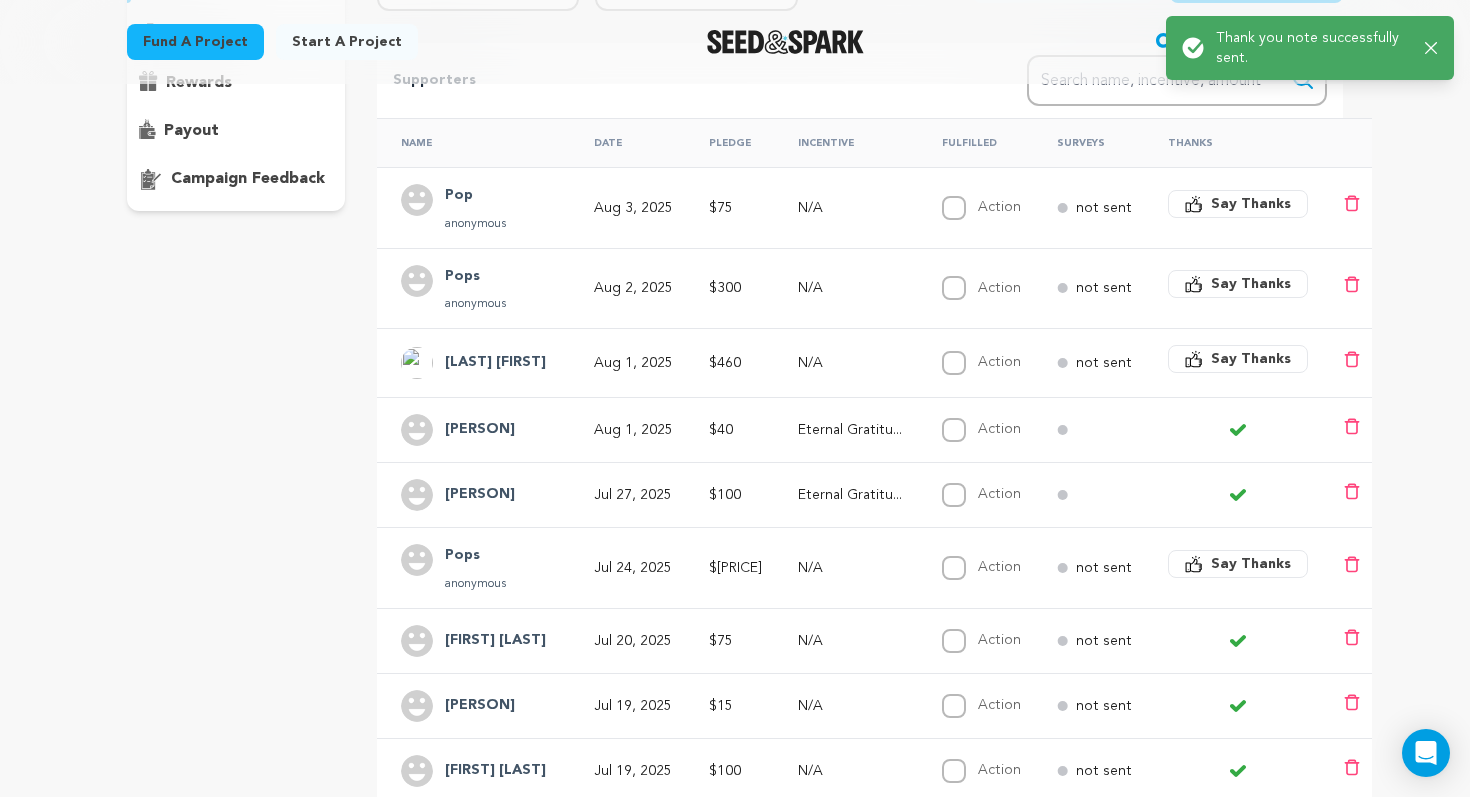 scroll, scrollTop: 0, scrollLeft: 0, axis: both 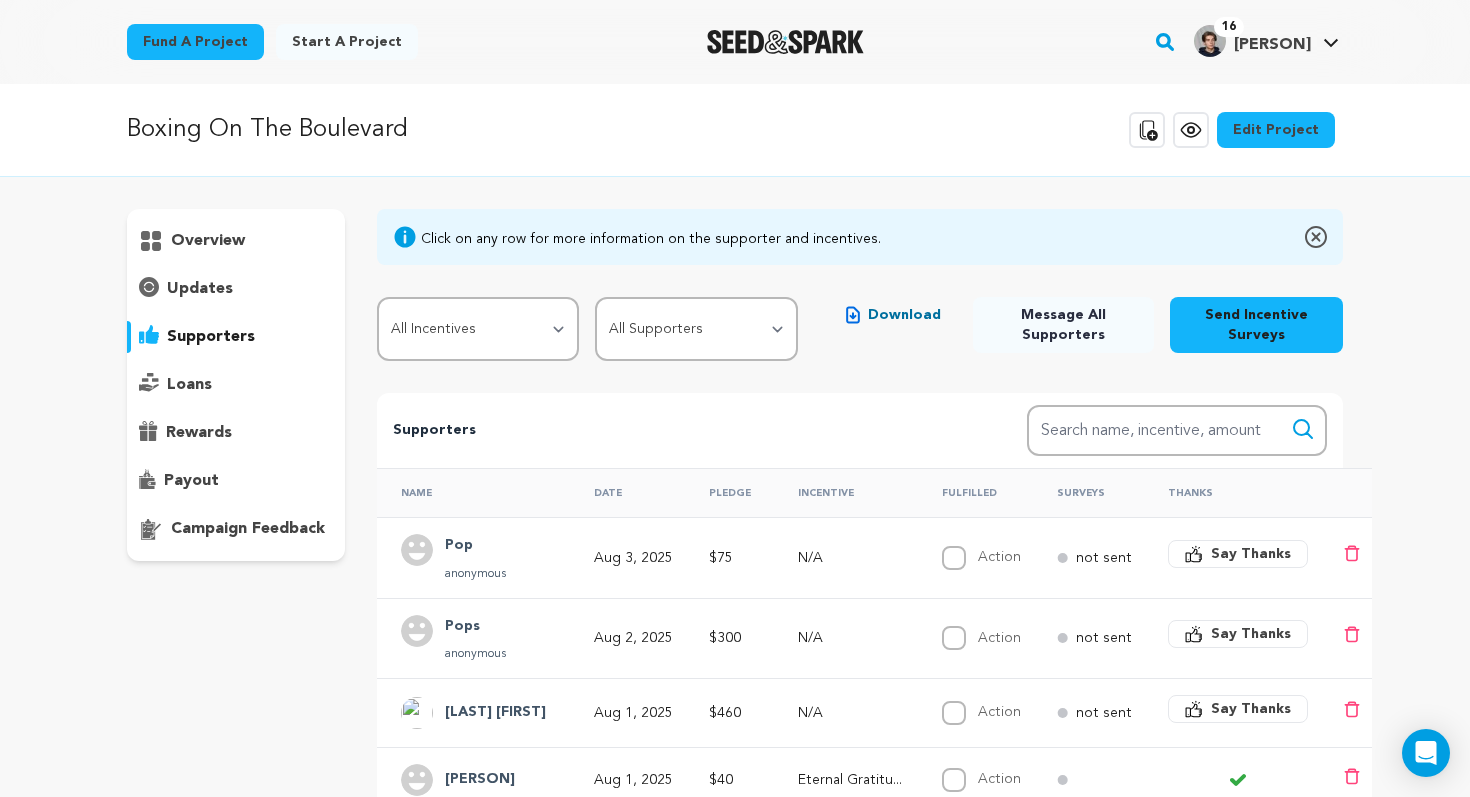 click on "[BRAND]
Copy public preview link
View project
Edit Project
View more option
View more option" at bounding box center [735, 814] 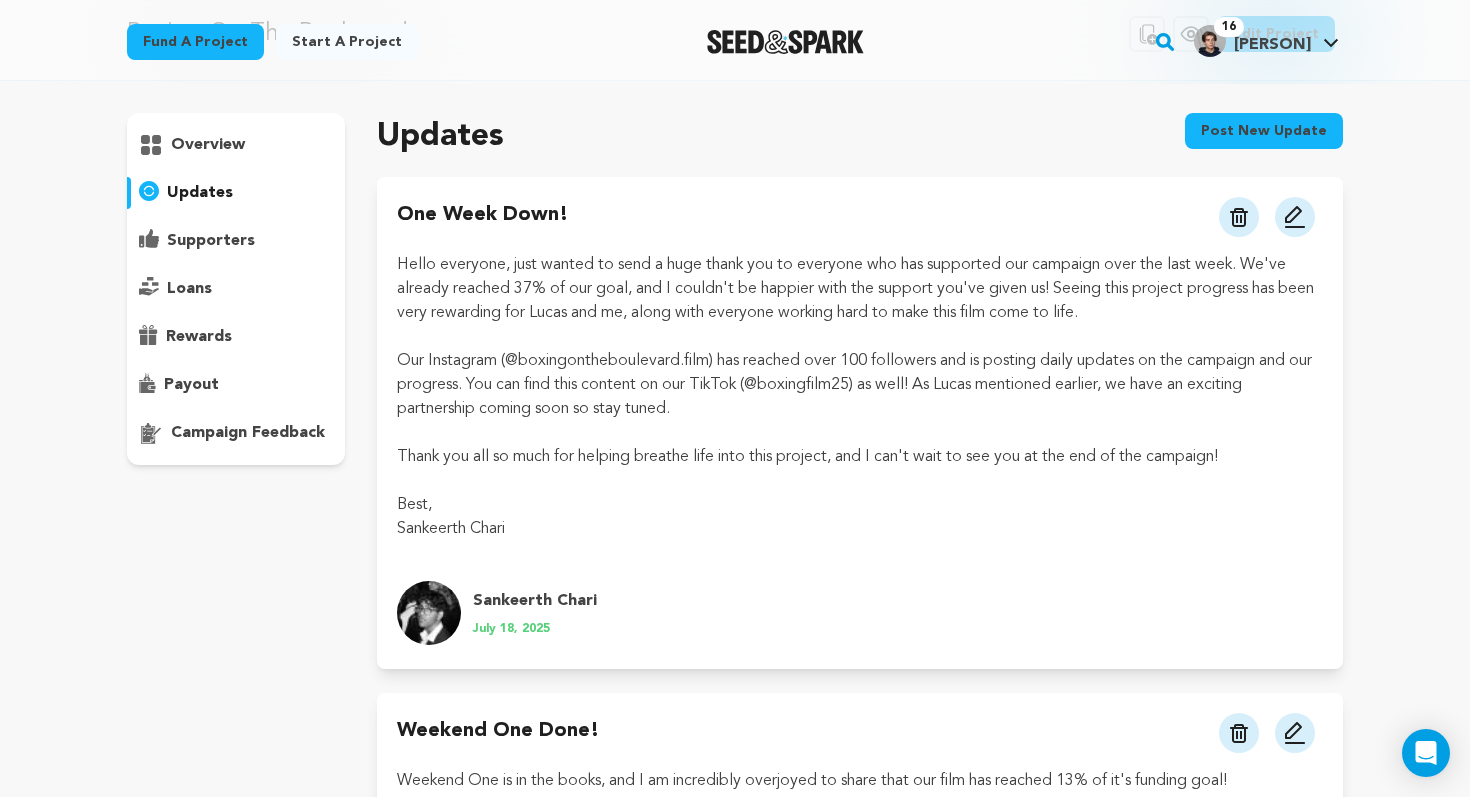 scroll, scrollTop: 0, scrollLeft: 0, axis: both 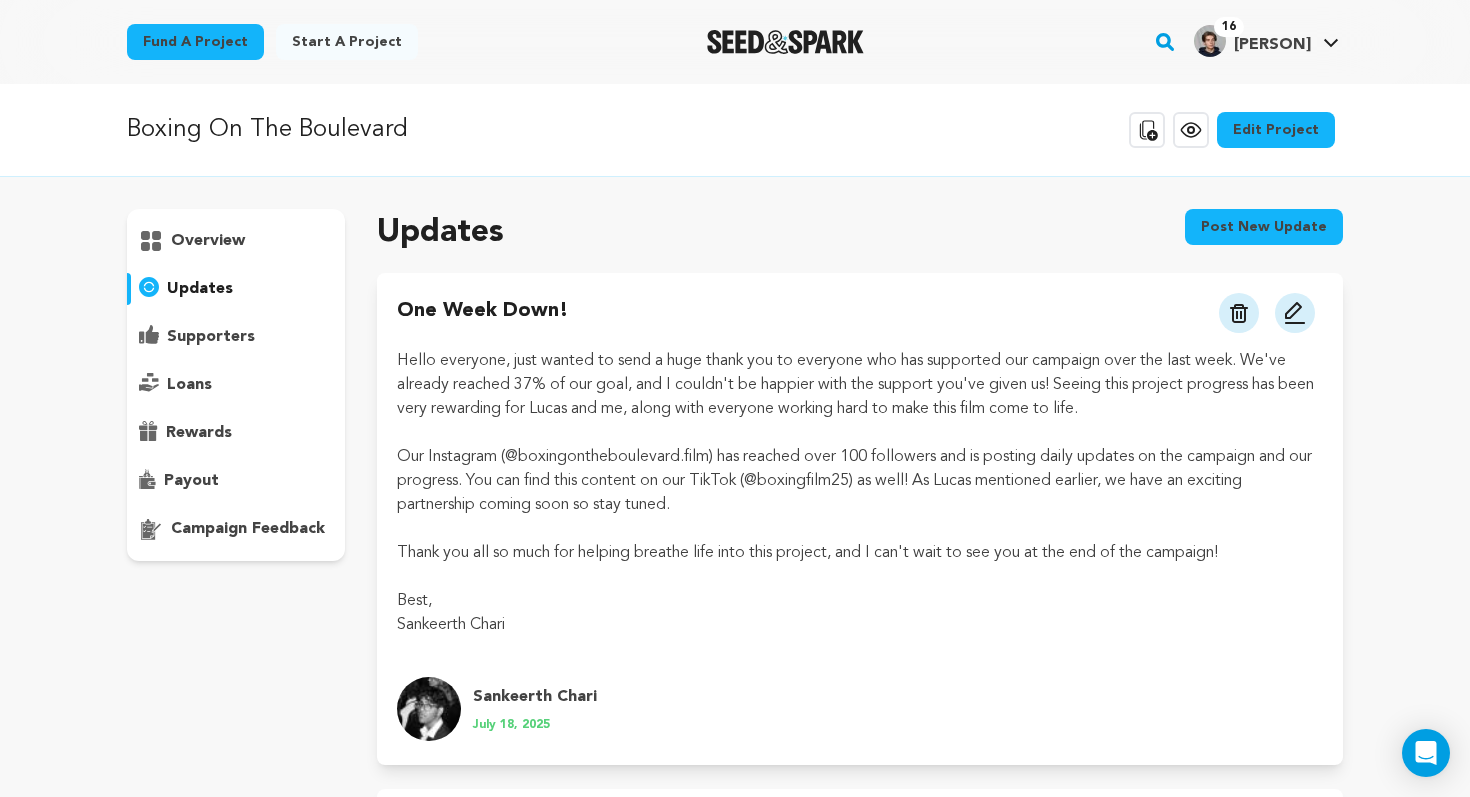 click on "Post new update" at bounding box center [1264, 227] 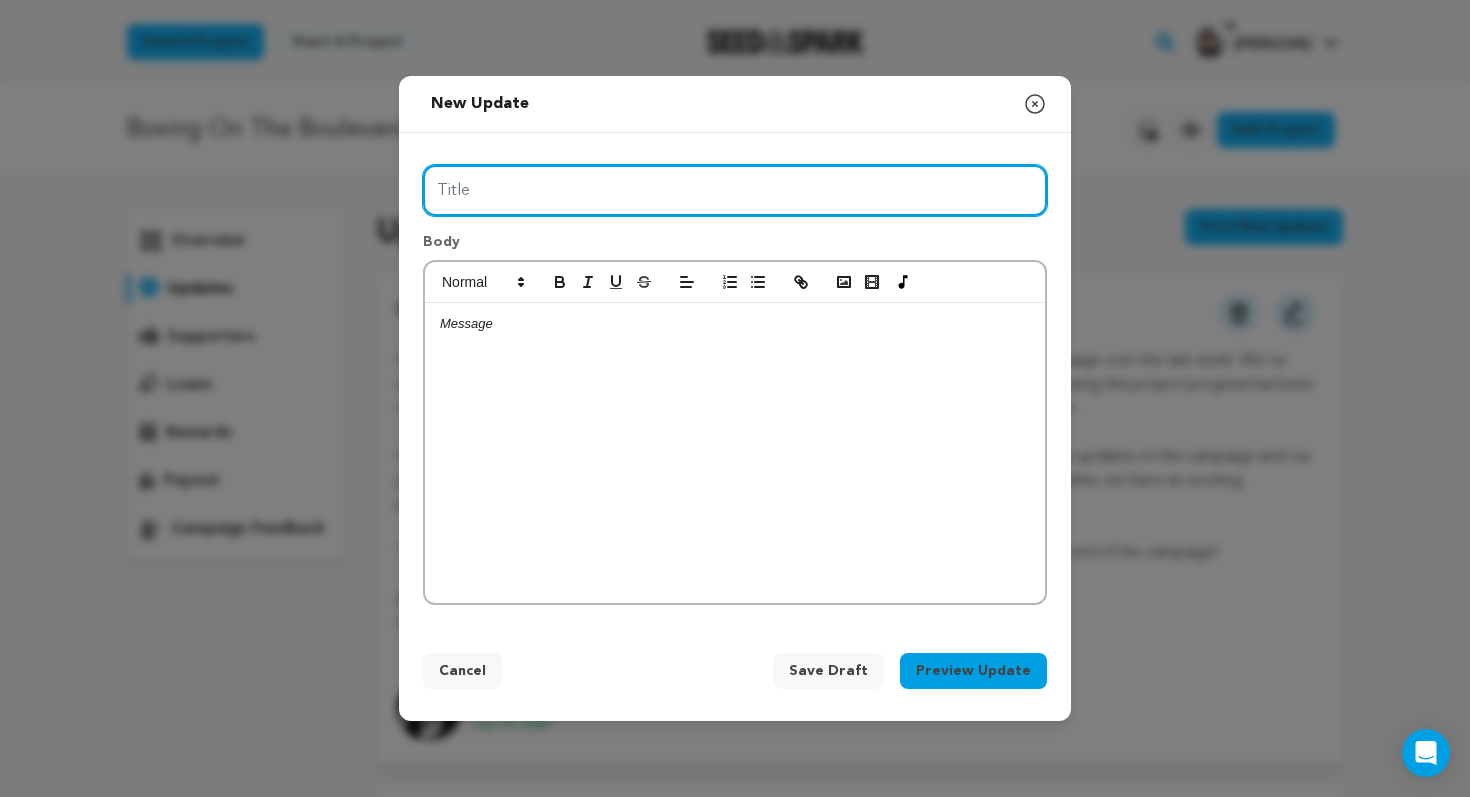 click on "Title" at bounding box center (735, 190) 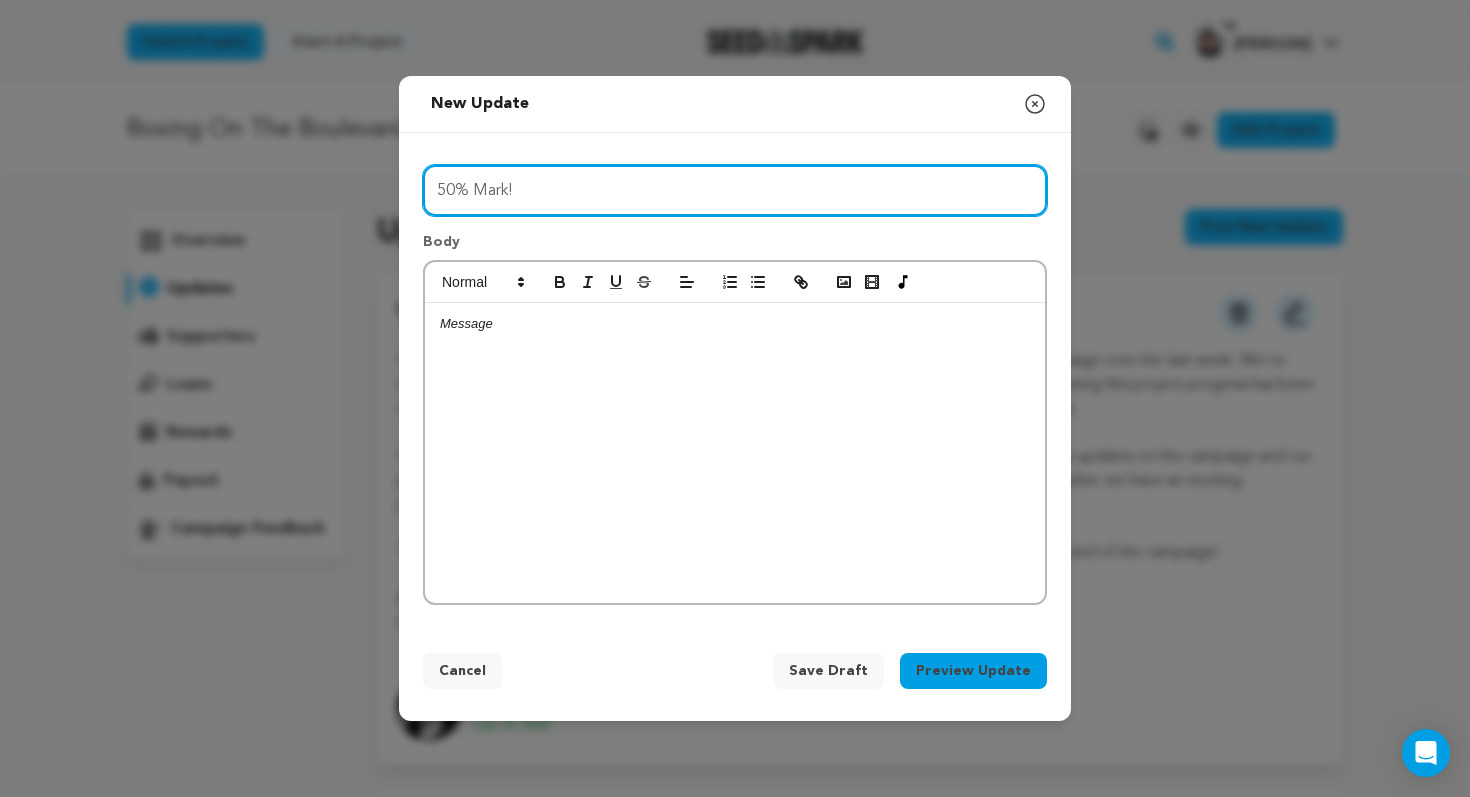 type on "50% Mark!" 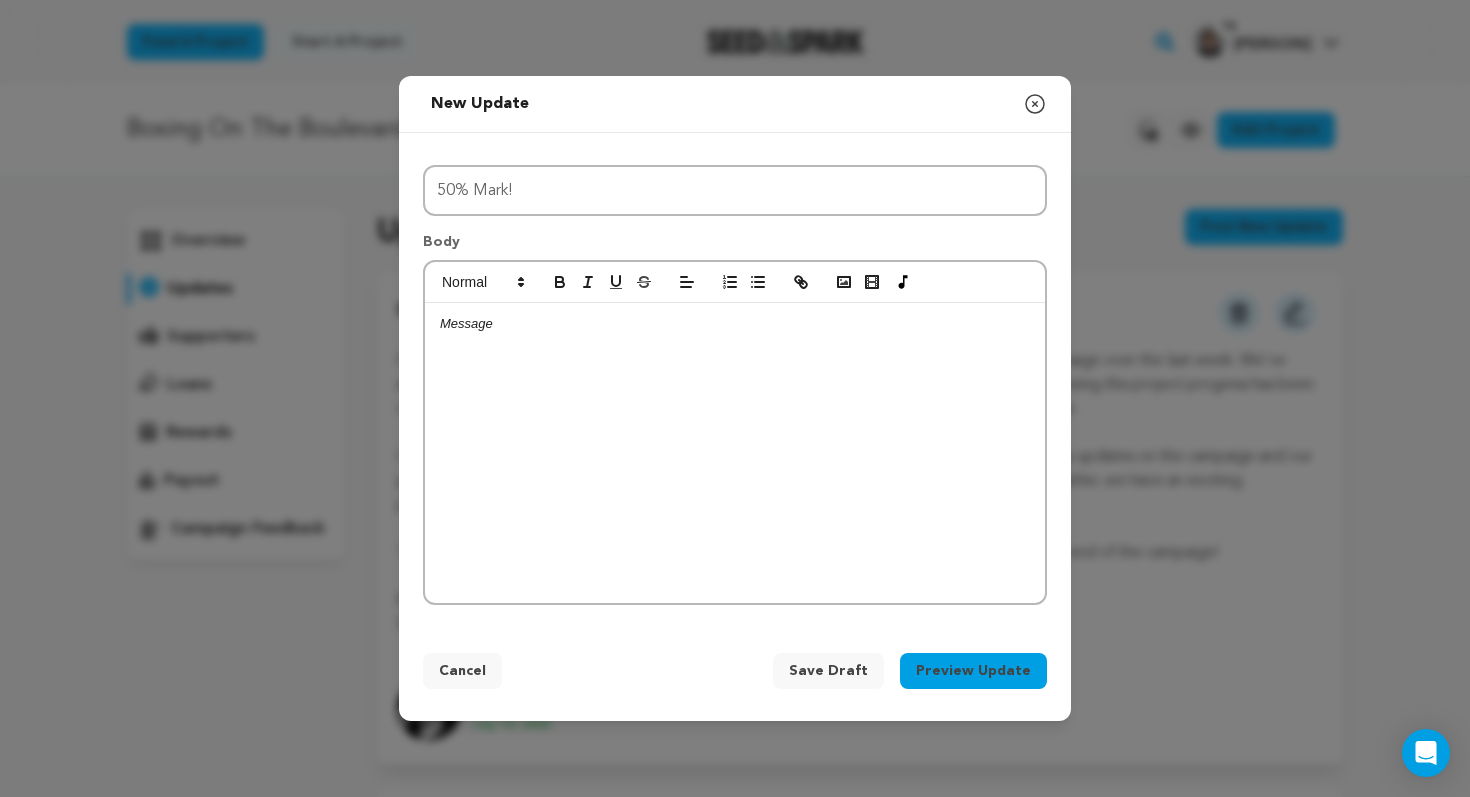 click at bounding box center (735, 453) 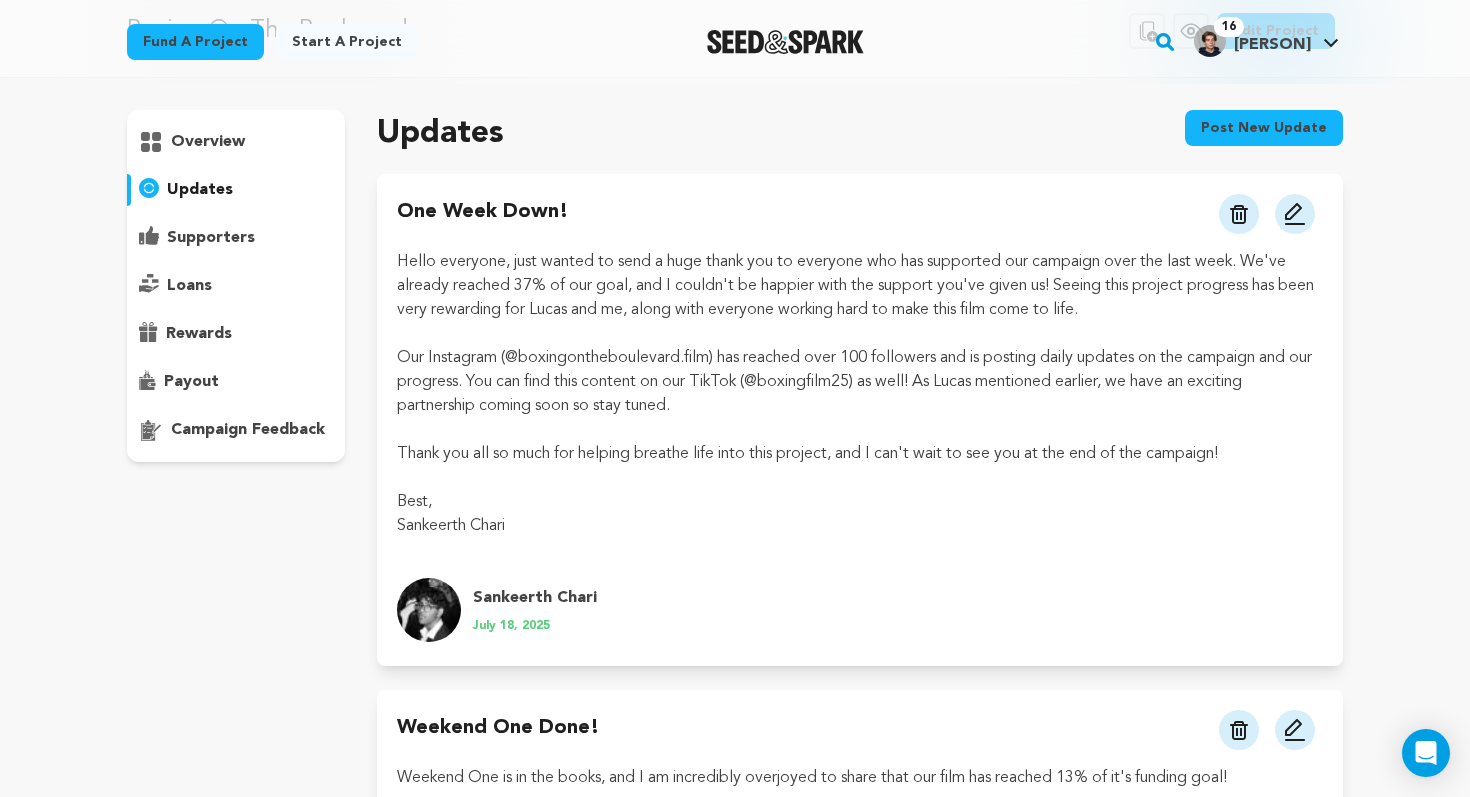 scroll, scrollTop: 89, scrollLeft: 0, axis: vertical 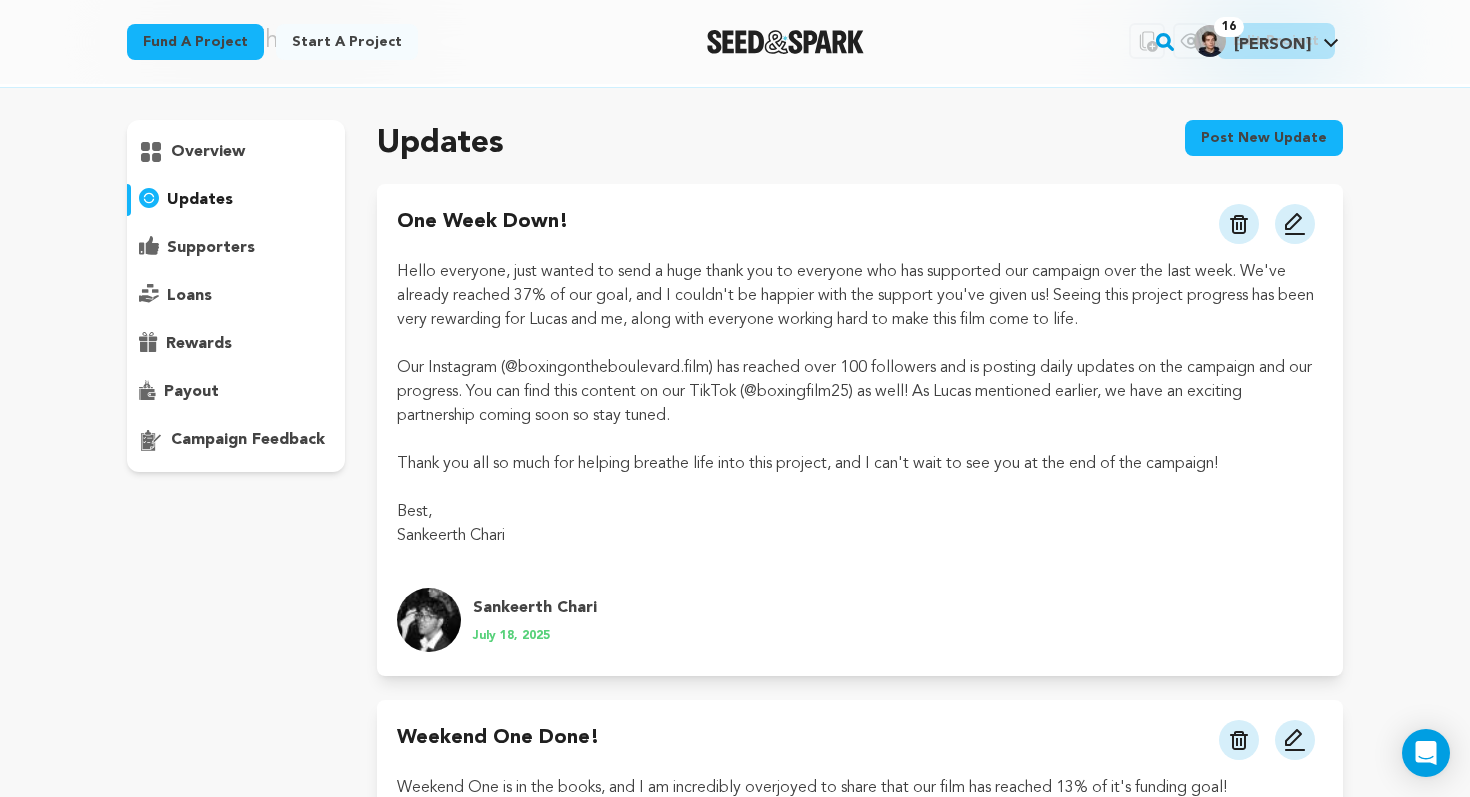 click on "Post new update" at bounding box center (1264, 138) 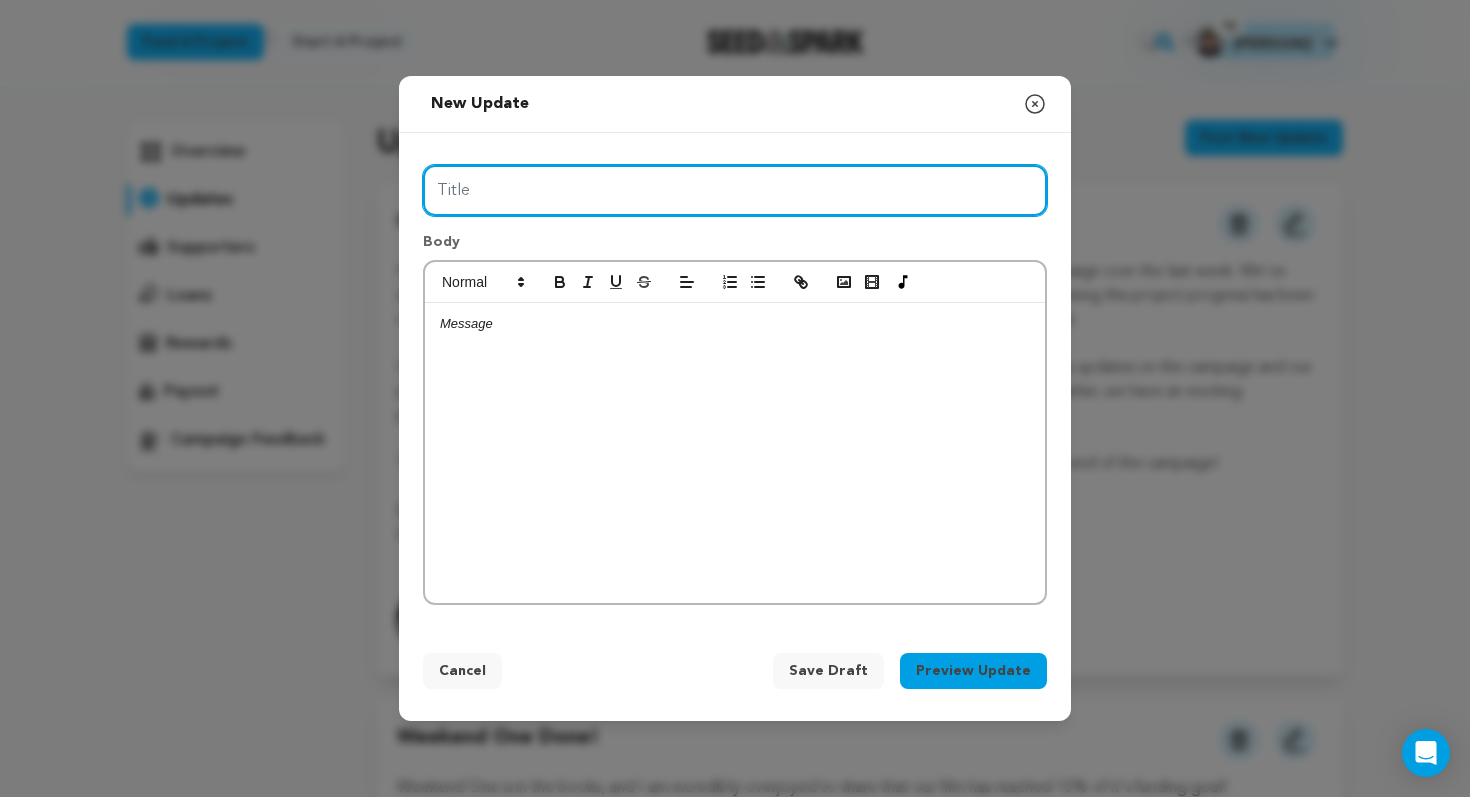 click on "Title" at bounding box center [735, 190] 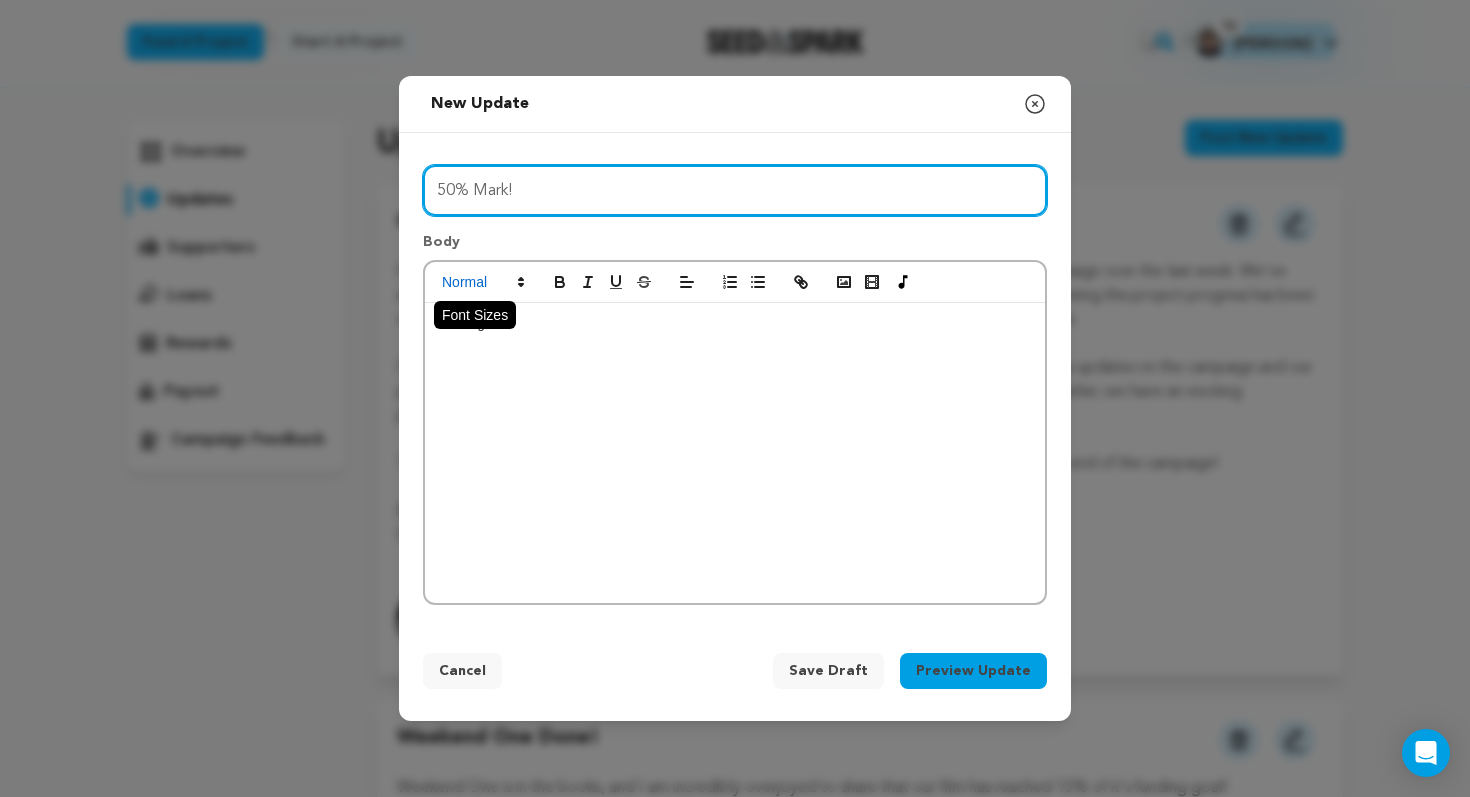 type on "50% Mark!" 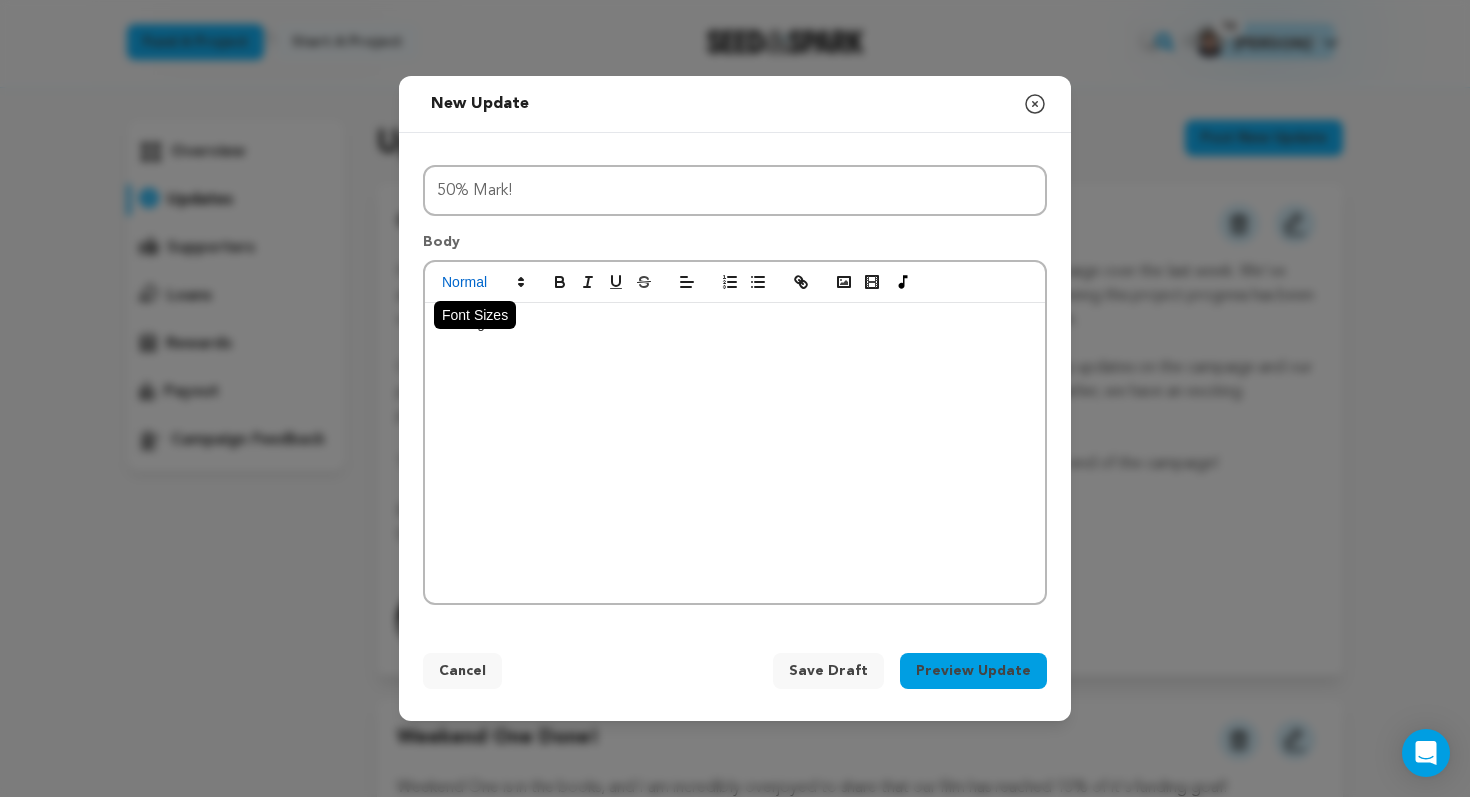 click at bounding box center [482, 282] 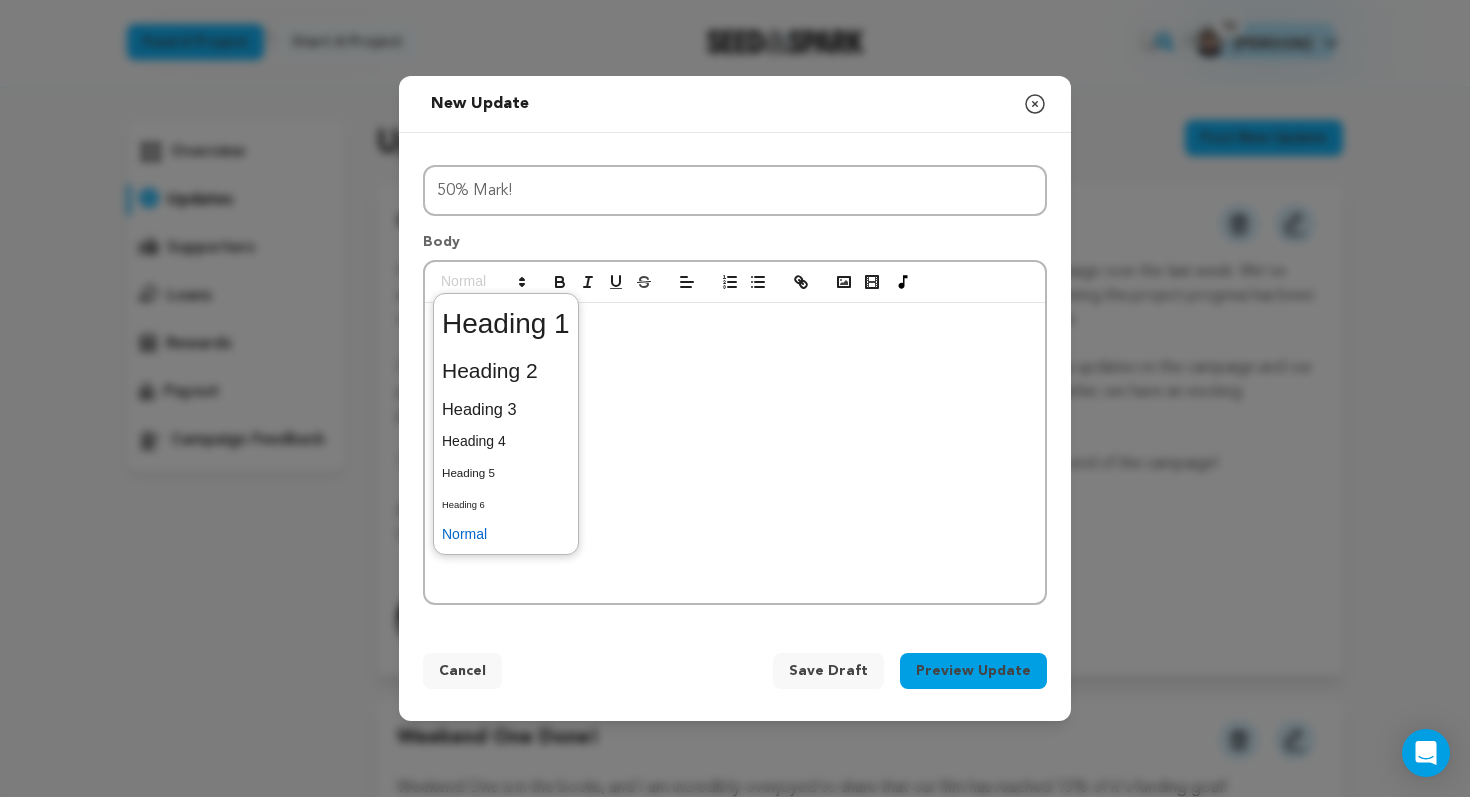 click at bounding box center (735, 453) 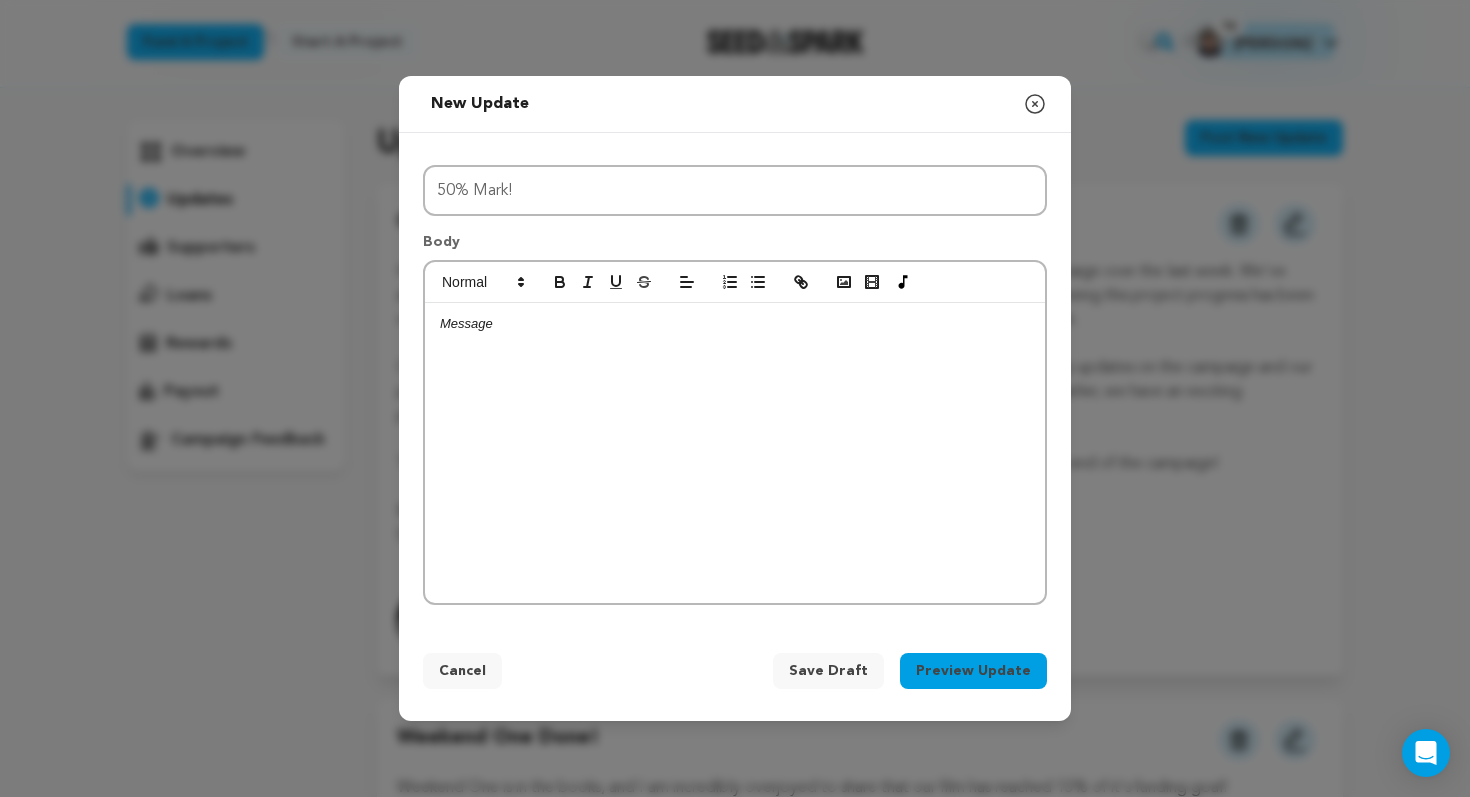 type 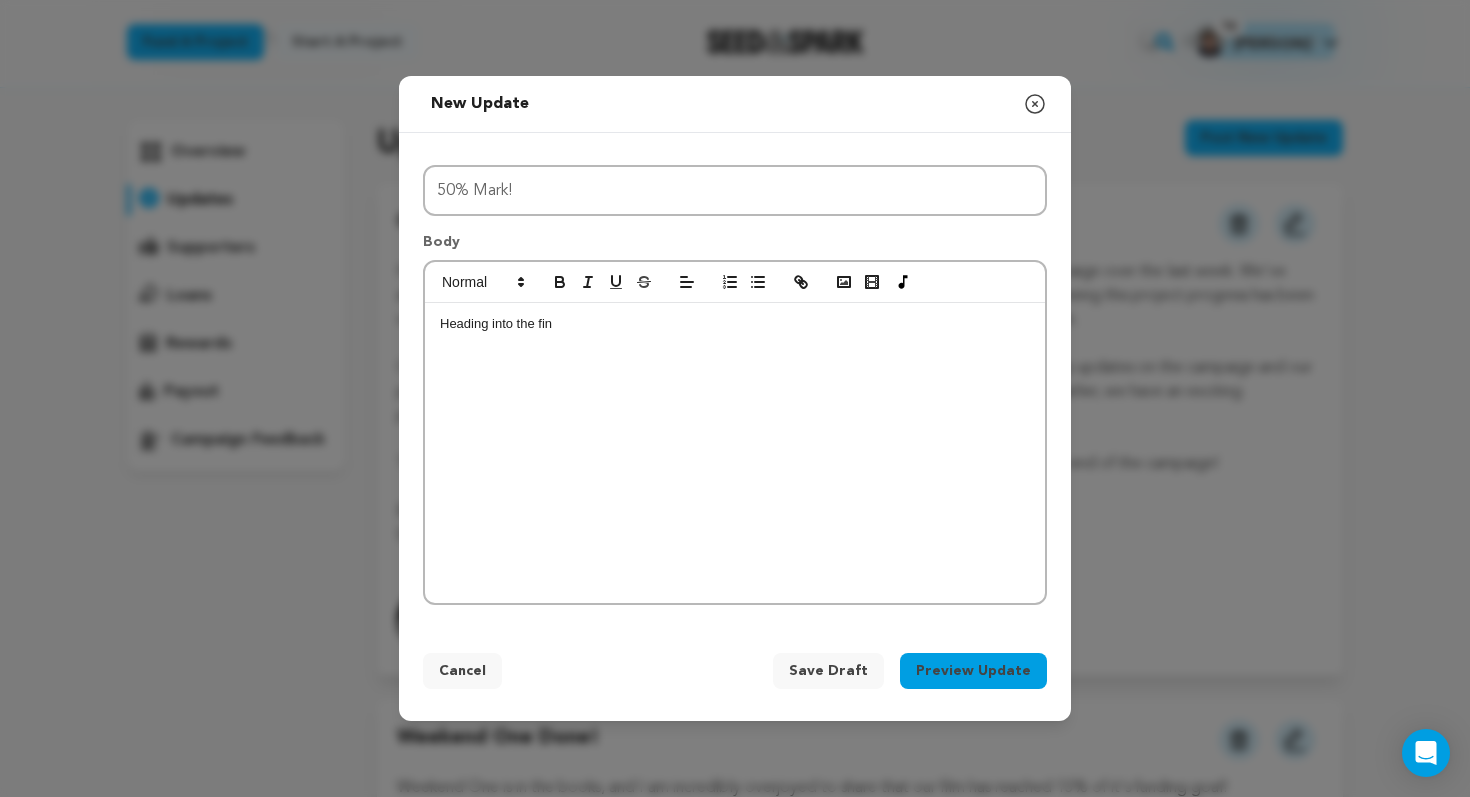 click on "Heading into the fin" at bounding box center (735, 324) 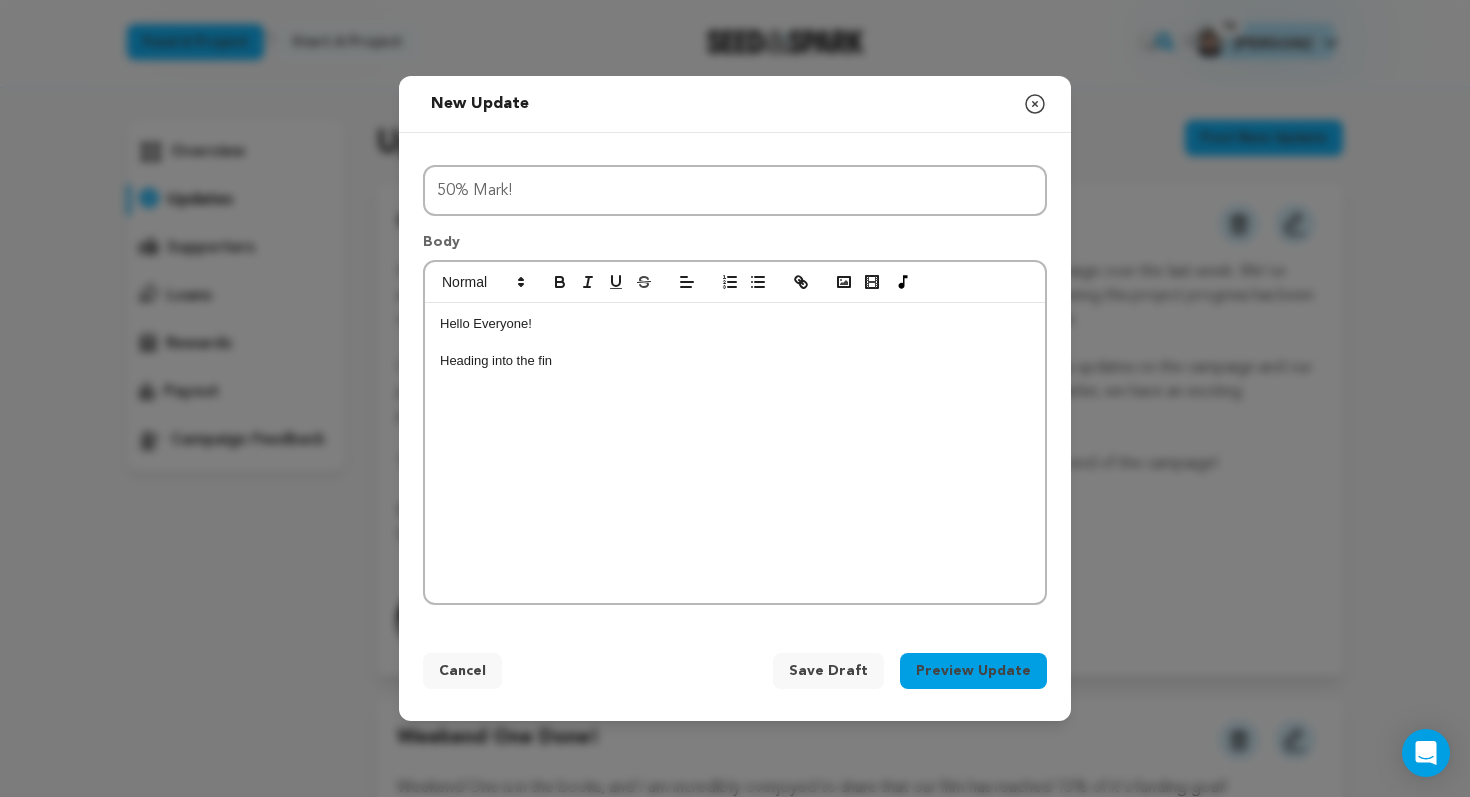 click on "Hello Everyone! Heading into the fin" at bounding box center (735, 453) 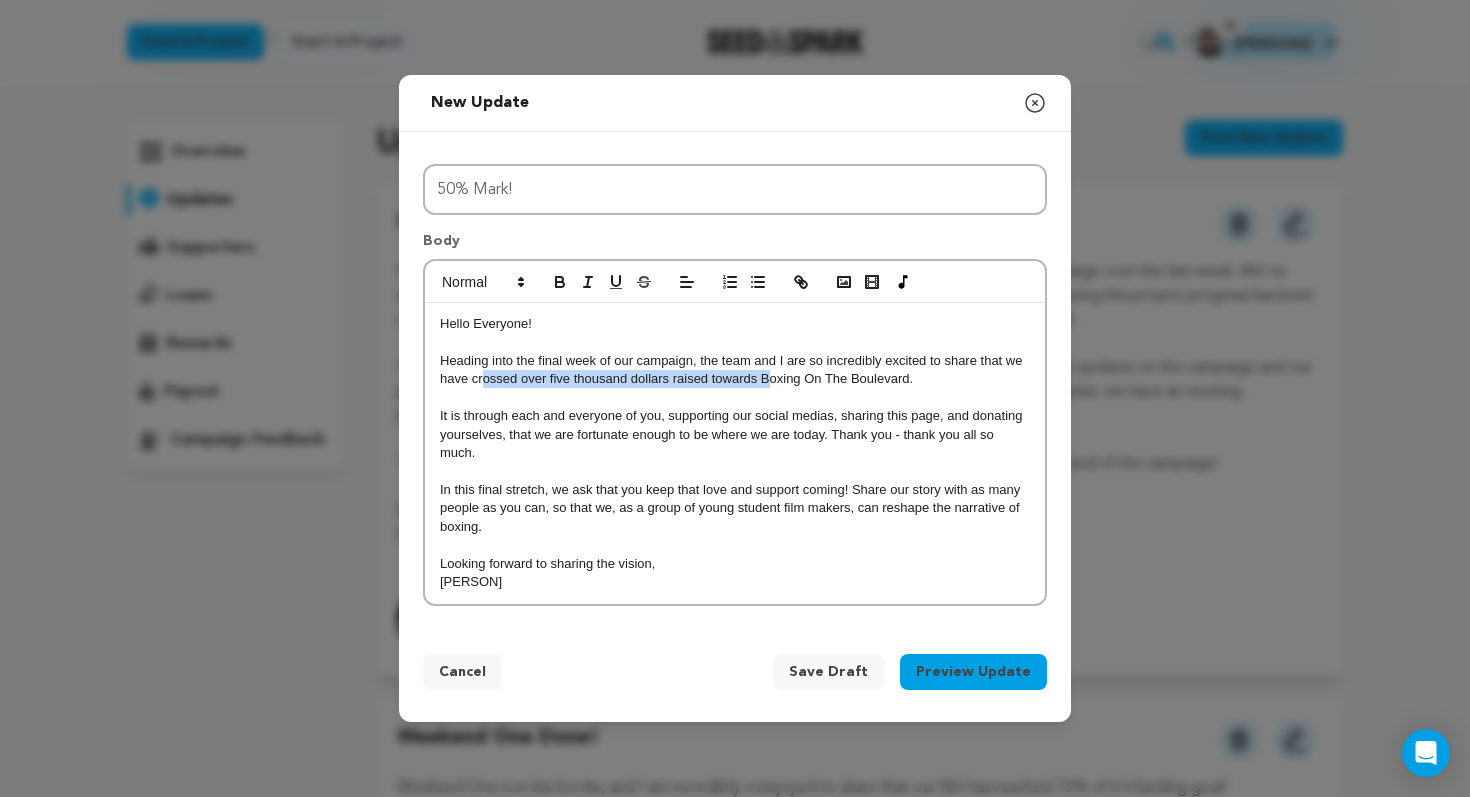 drag, startPoint x: 483, startPoint y: 380, endPoint x: 769, endPoint y: 386, distance: 286.06293 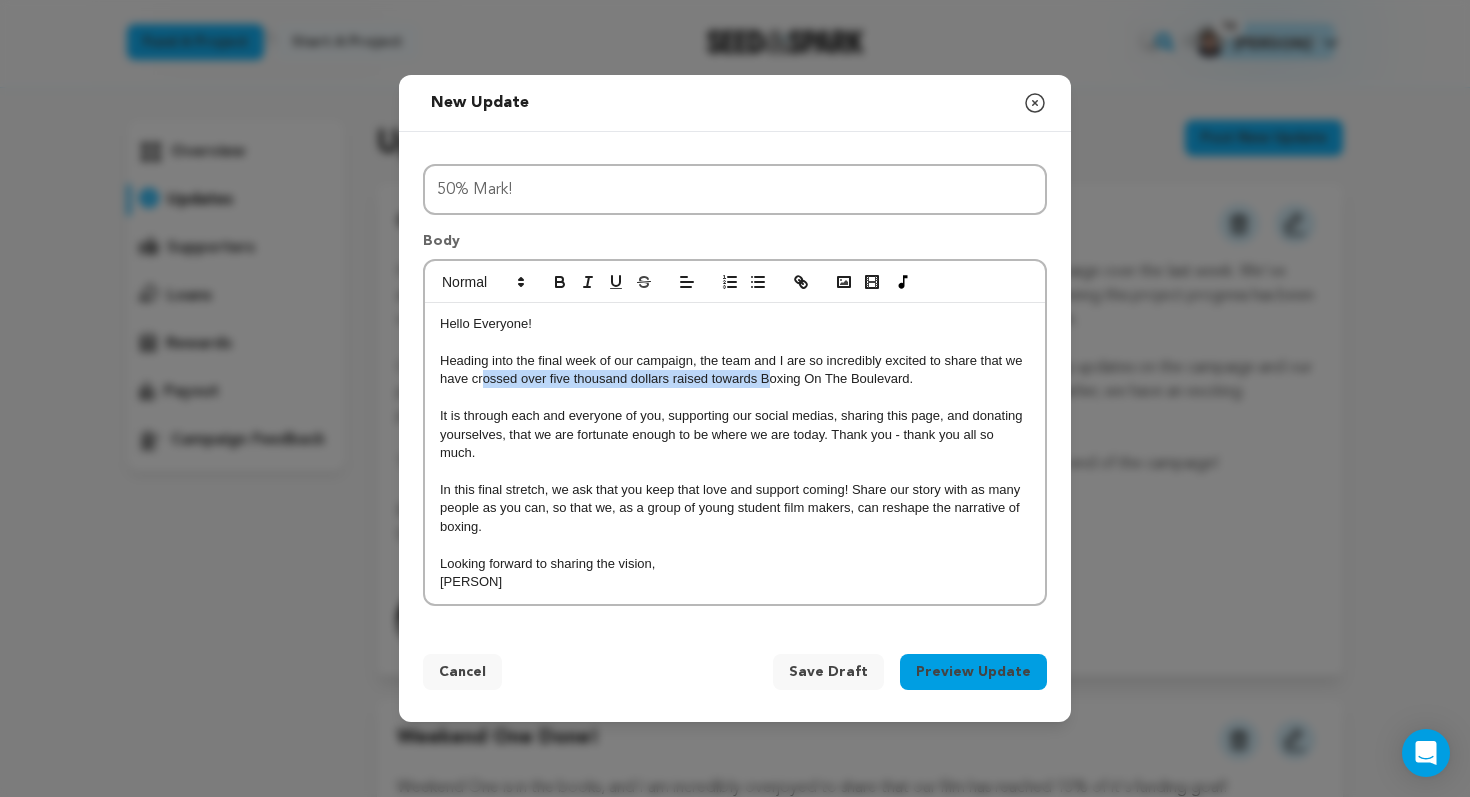 click on "Heading into the final week of our campaign, the team and I are so incredibly excited to share that we have crossed over five thousand dollars raised towards Boxing On The Boulevard." at bounding box center (735, 370) 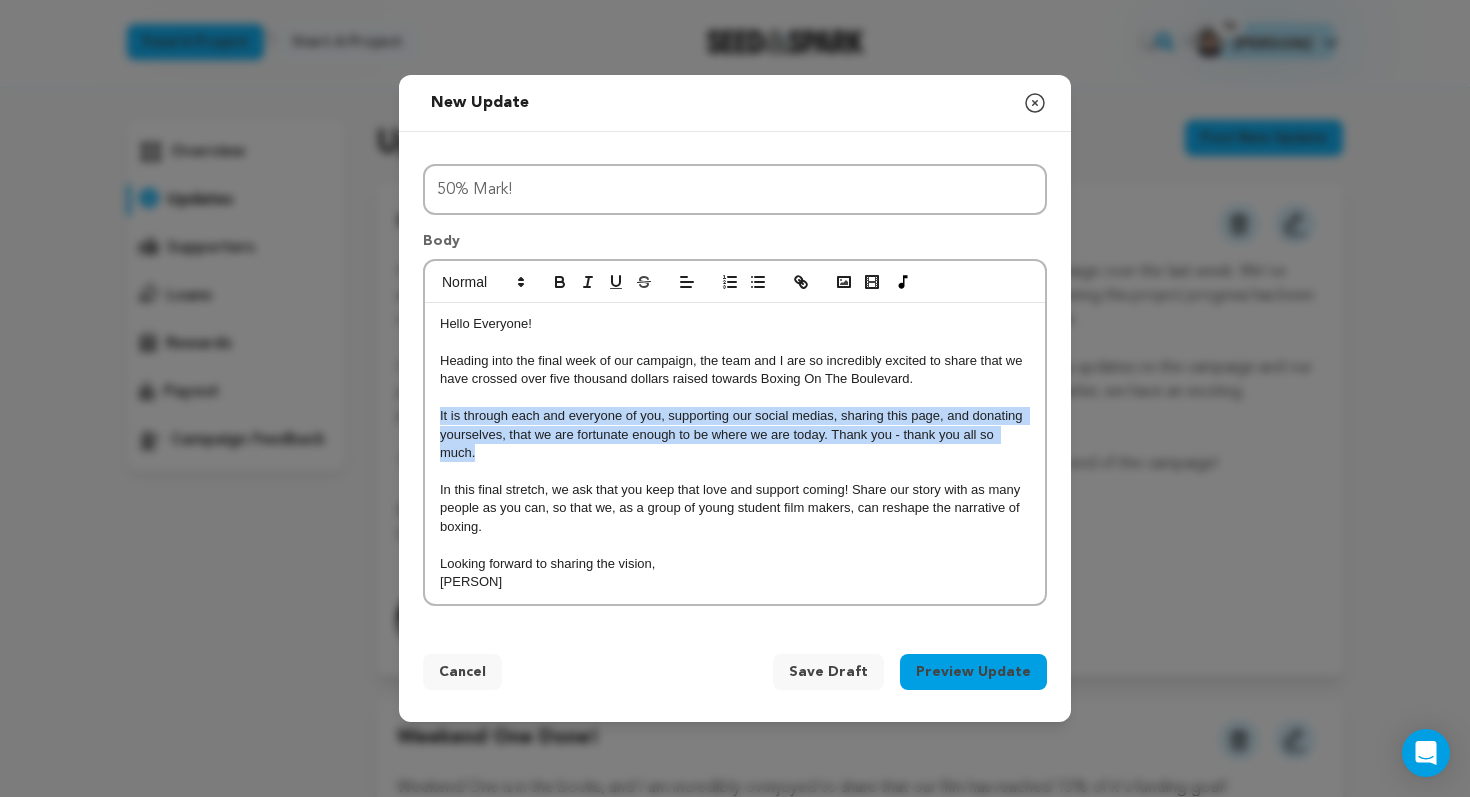 drag, startPoint x: 439, startPoint y: 421, endPoint x: 562, endPoint y: 448, distance: 125.92855 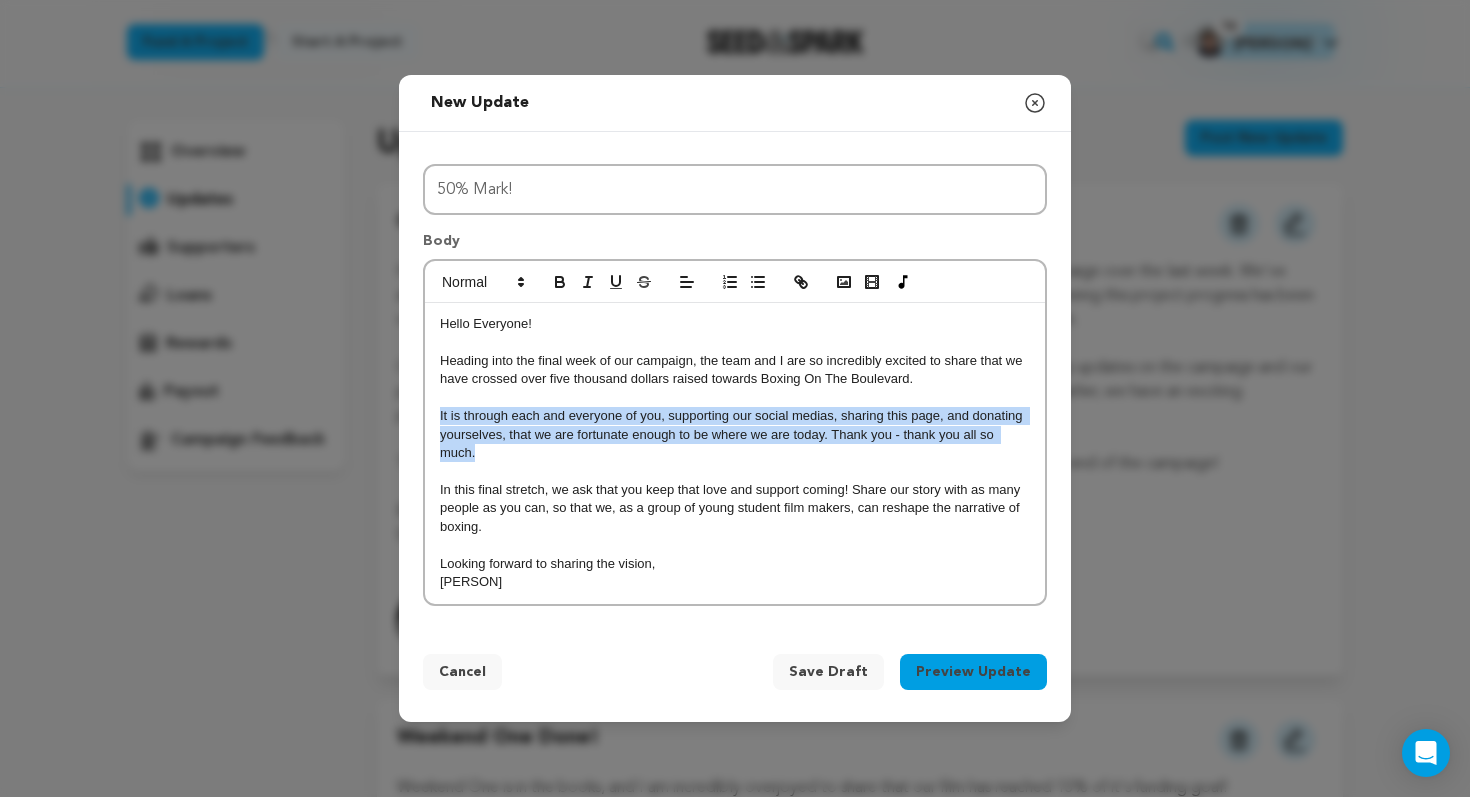 click on "It is through each and everyone of you, supporting our social medias, sharing this page, and donating yourselves, that we are fortunate enough to be where we are today. Thank you - thank you all so much." at bounding box center [735, 434] 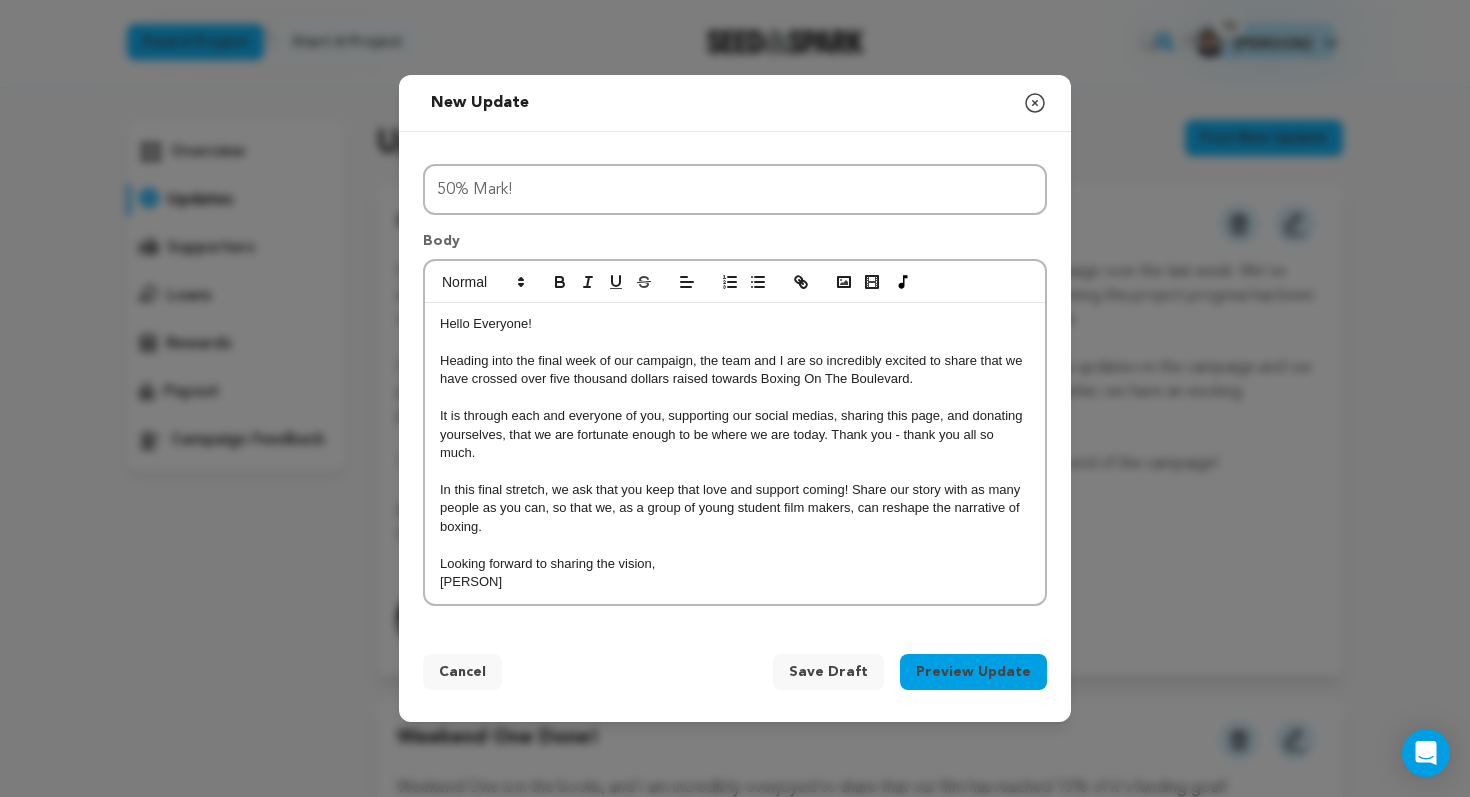 drag, startPoint x: 523, startPoint y: 445, endPoint x: 807, endPoint y: 445, distance: 284 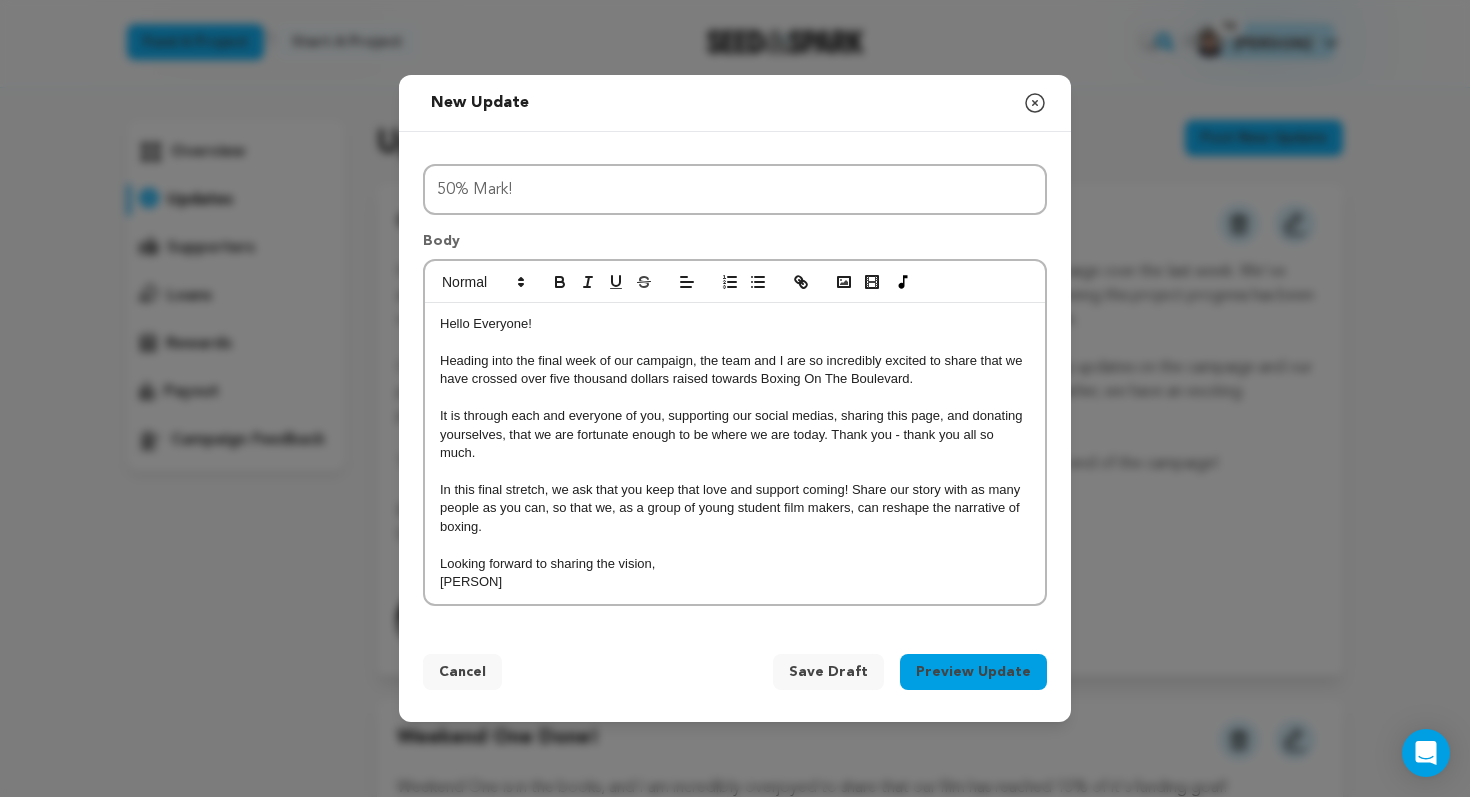 drag, startPoint x: 450, startPoint y: 501, endPoint x: 705, endPoint y: 551, distance: 259.85574 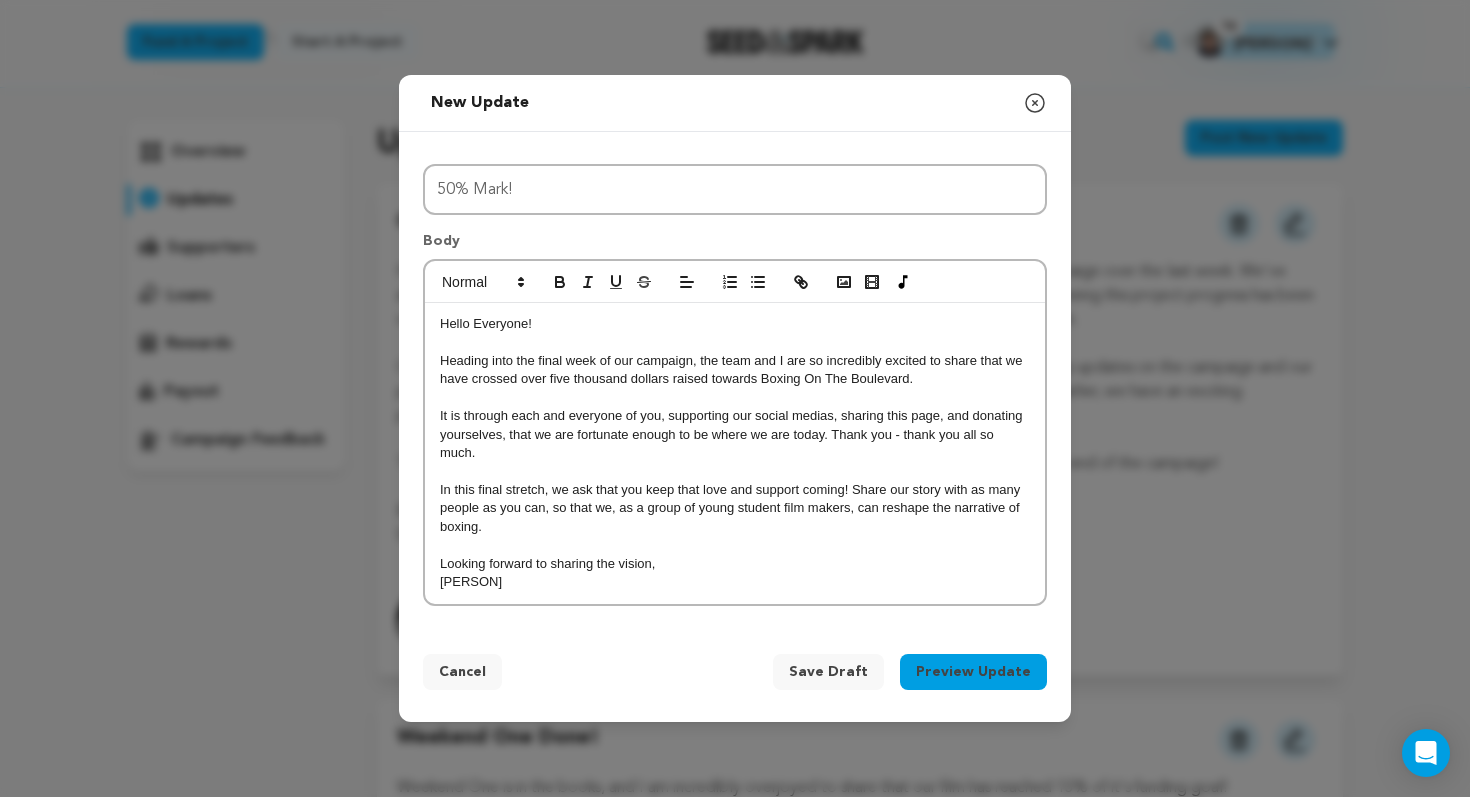 click on "Hello Everyone! Heading into the final week of our campaign, the team and I are so incredibly excited to share that we have crossed over five thousand dollars raised towards Boxing On The Boulevard. It is through each and everyone of you, supporting our social medias, sharing this page, and donating yourselves, that we are fortunate enough to be where we are today. Thank you - thank you all so much. In this final stretch, we ask that you keep that love and support coming! Share our story with as many people as you can, so that we, as a group of young student film makers, can reshape the narrative of boxing. Looking forward to sharing the vision, [FIRST] [LAST]" at bounding box center [735, 453] 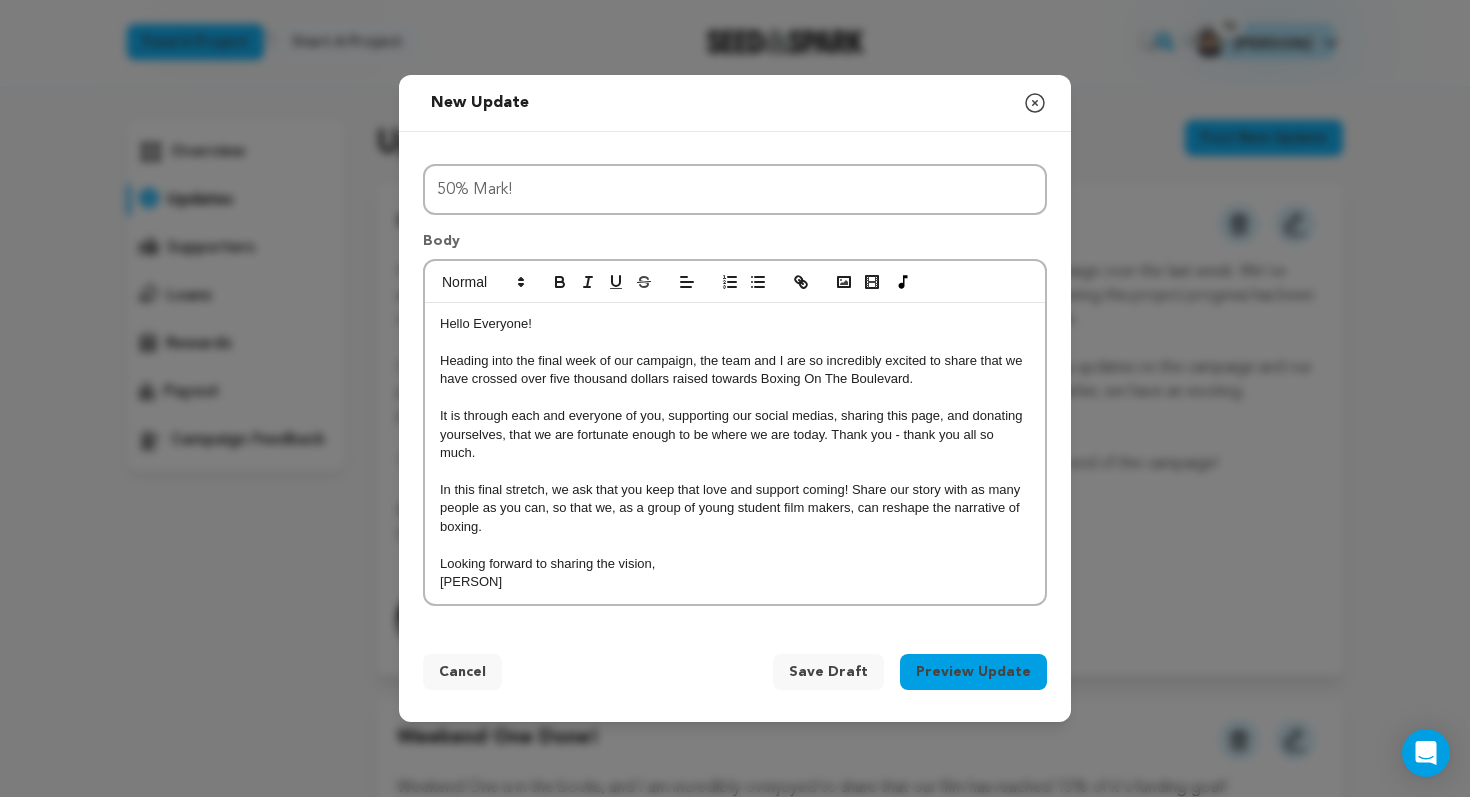 drag, startPoint x: 540, startPoint y: 587, endPoint x: 430, endPoint y: 294, distance: 312.96805 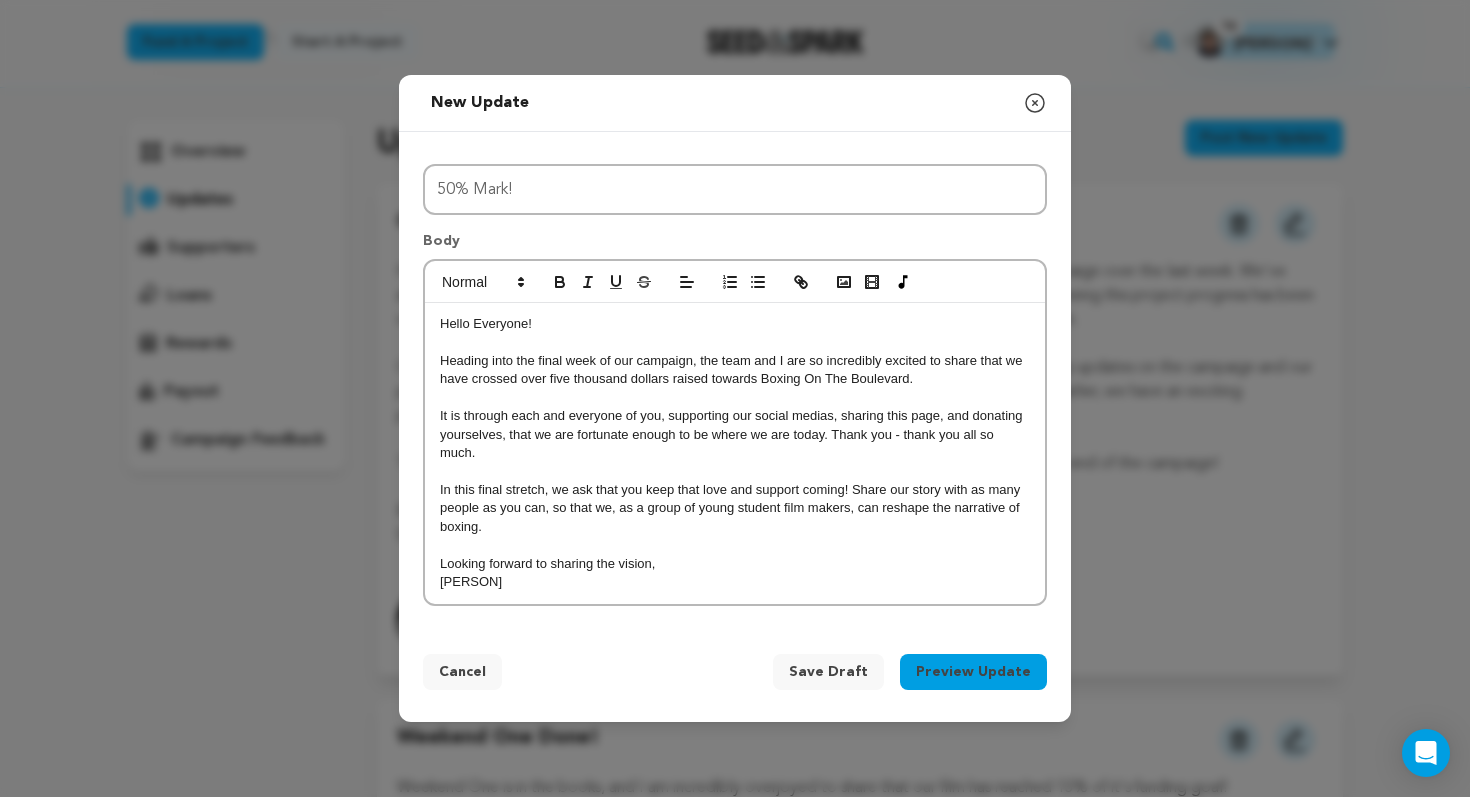click on "Preview Update" at bounding box center [973, 672] 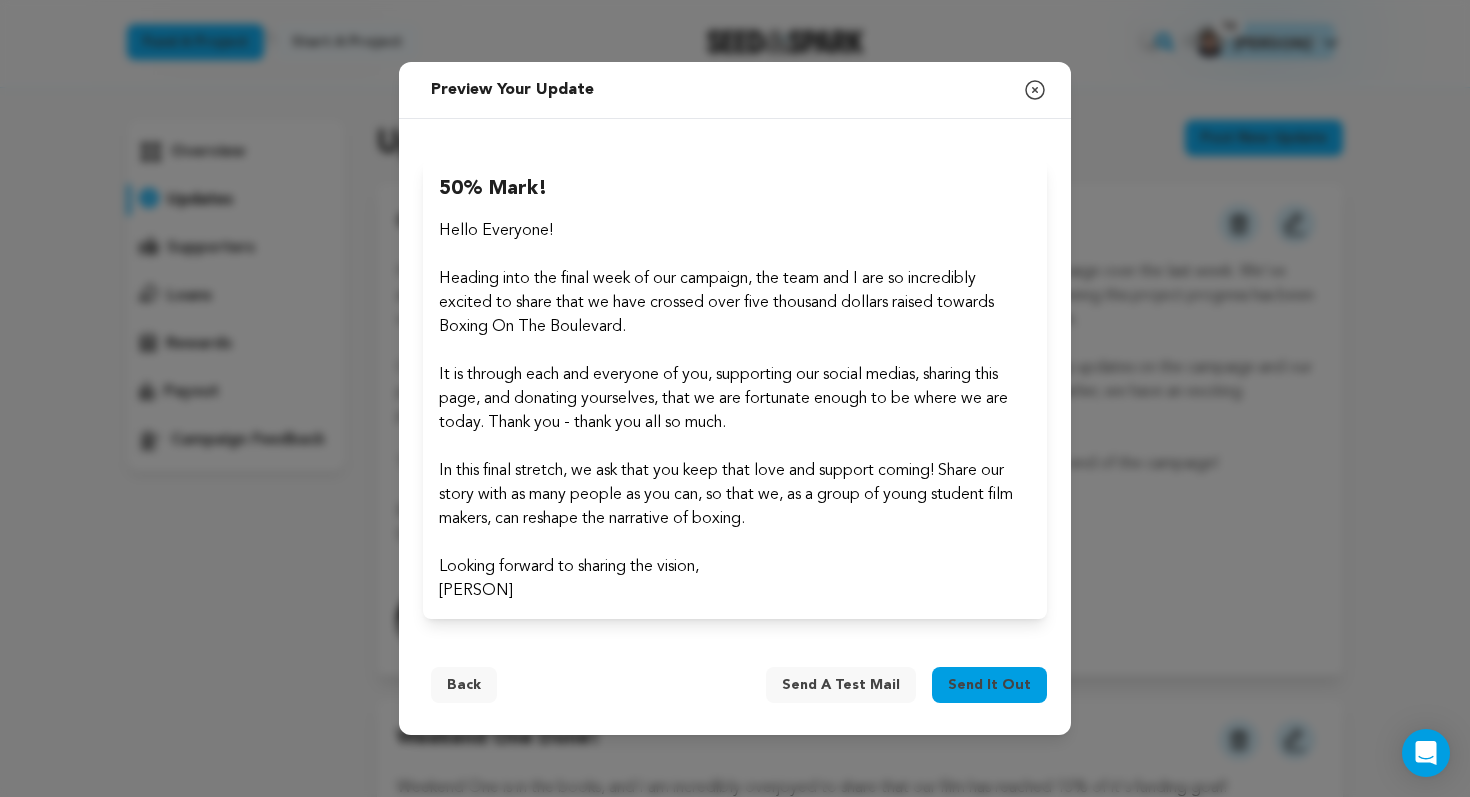 click on "Send it out" at bounding box center (989, 685) 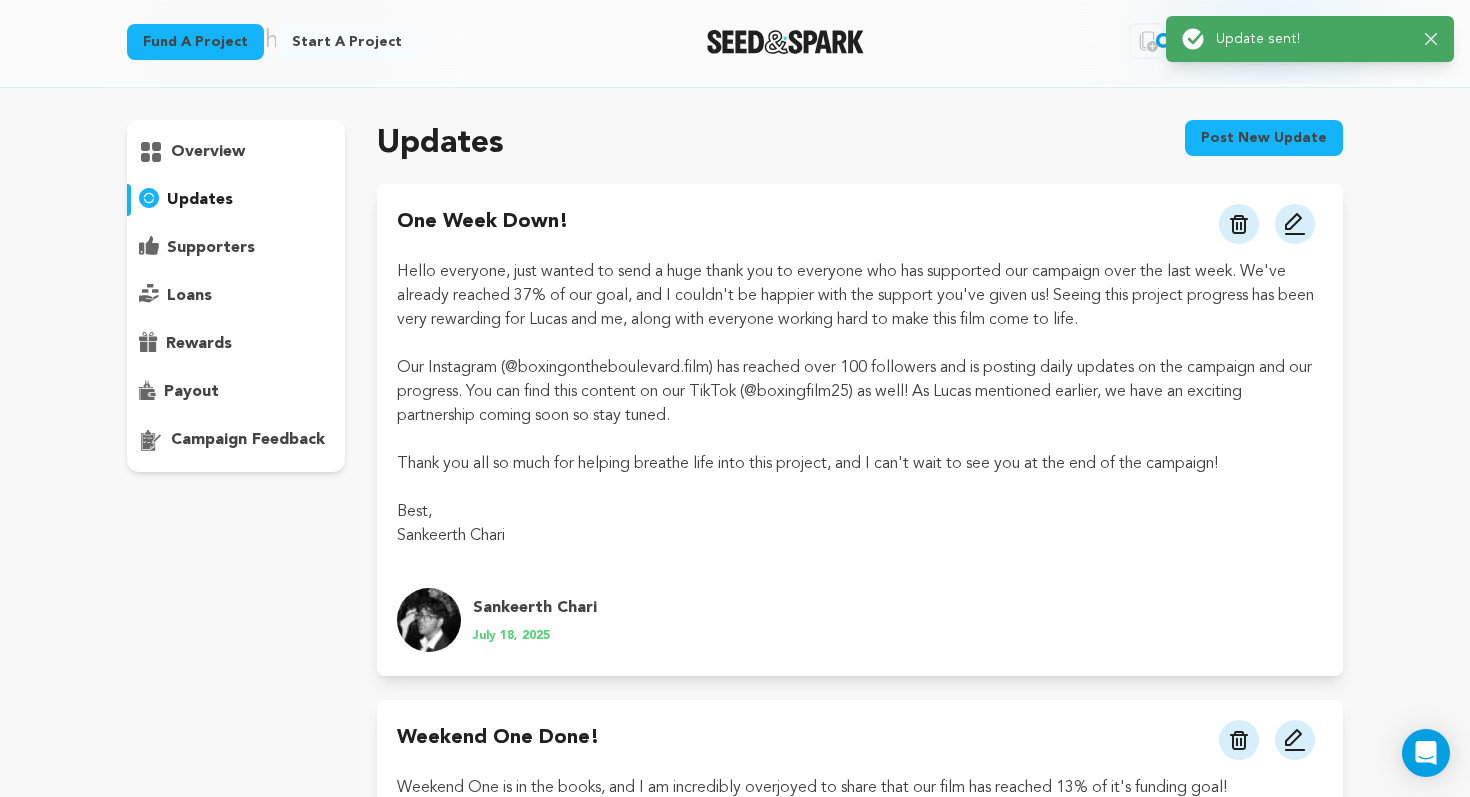 scroll, scrollTop: 0, scrollLeft: 0, axis: both 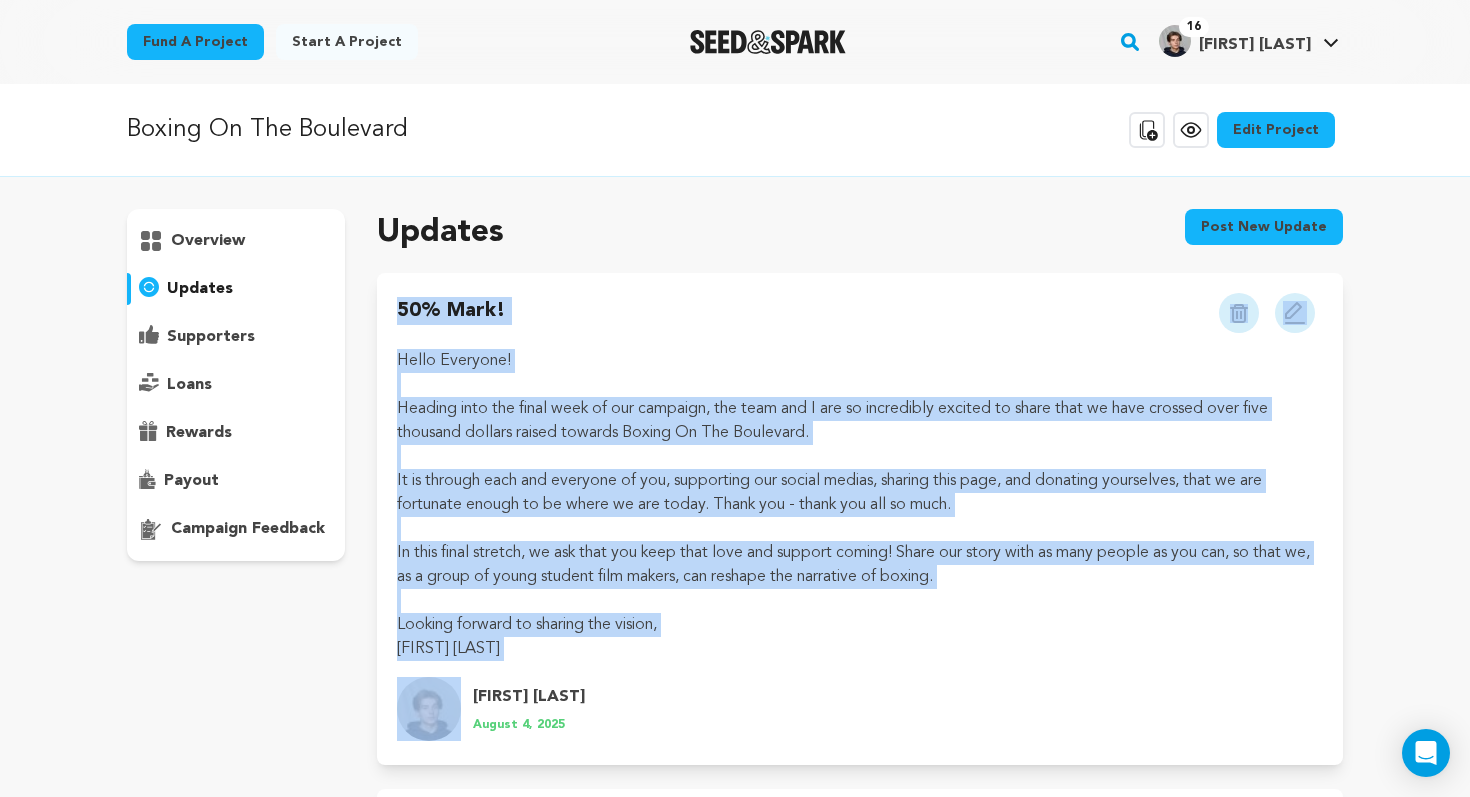 drag, startPoint x: 606, startPoint y: 665, endPoint x: 397, endPoint y: 313, distance: 409.37146 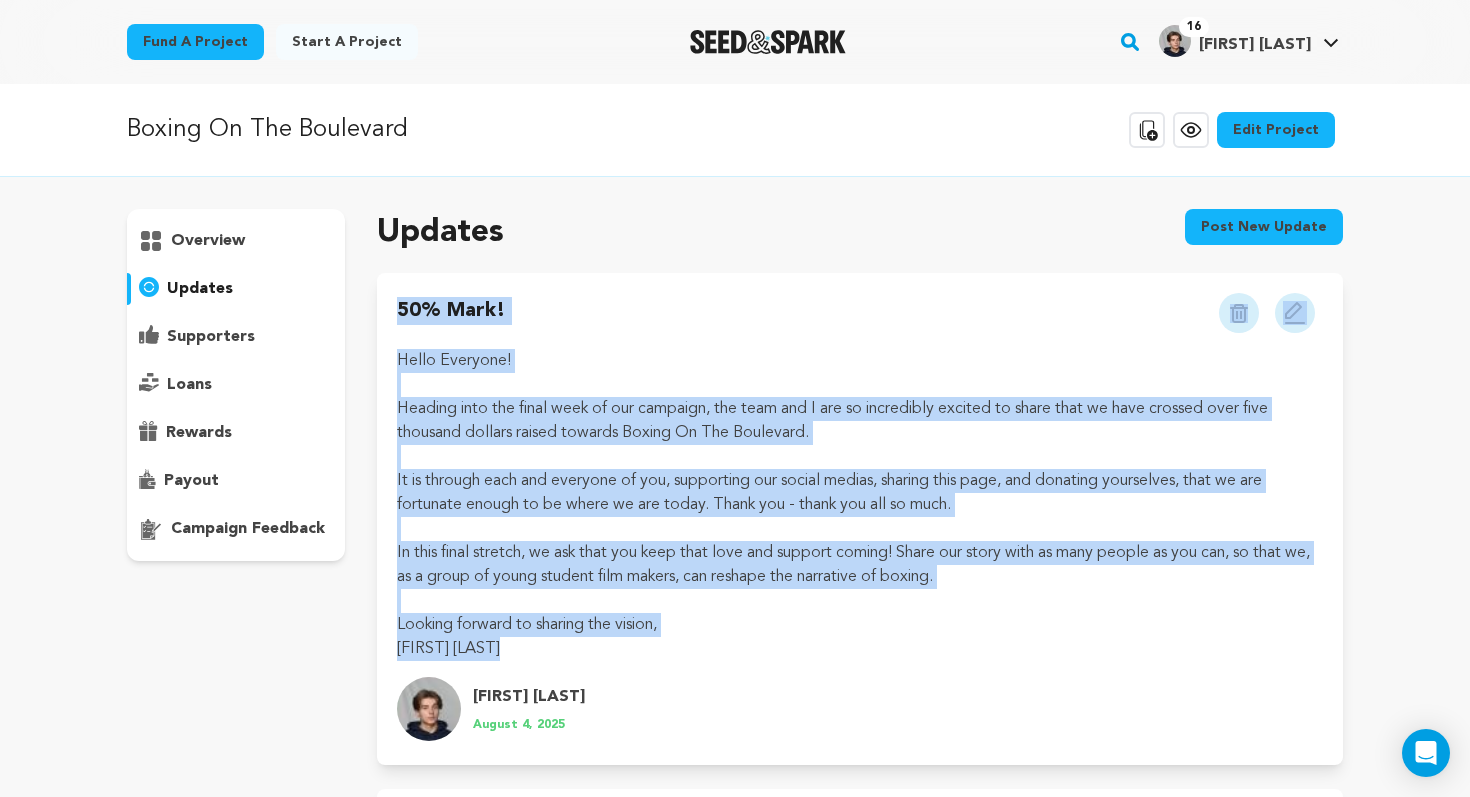 drag, startPoint x: 397, startPoint y: 313, endPoint x: 584, endPoint y: 647, distance: 382.78583 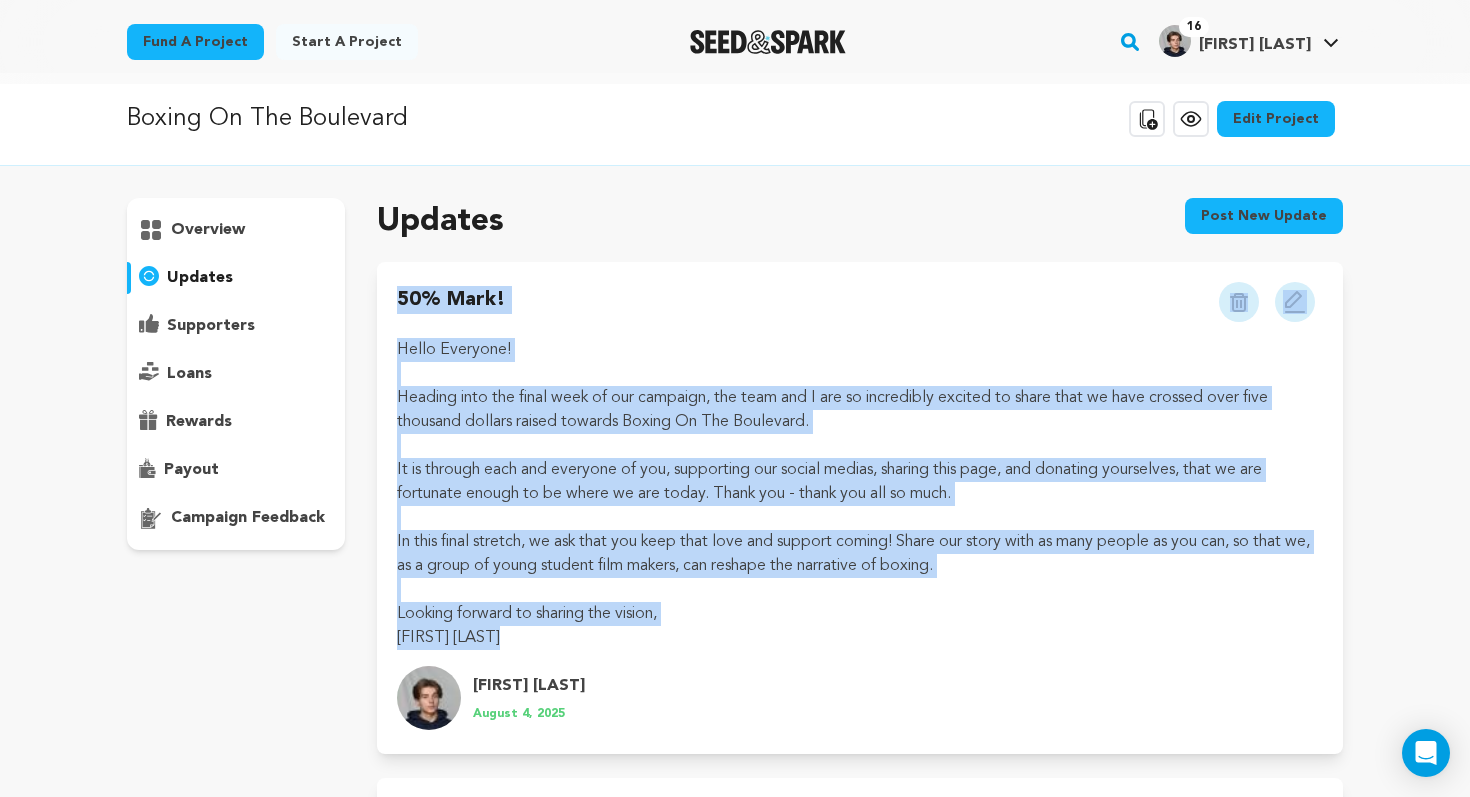 scroll, scrollTop: 0, scrollLeft: 0, axis: both 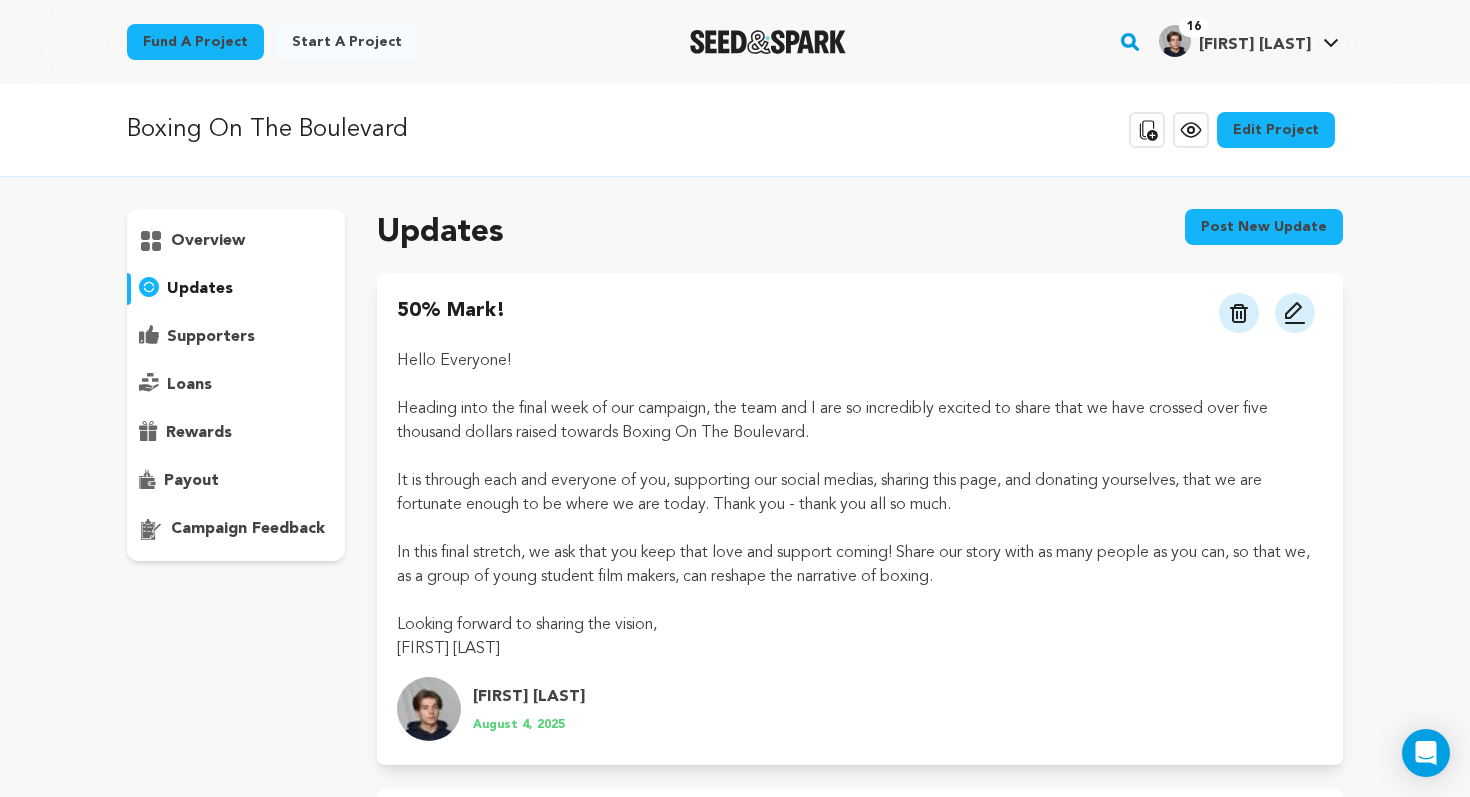 click on "Boxing On The Boulevard" at bounding box center [267, 130] 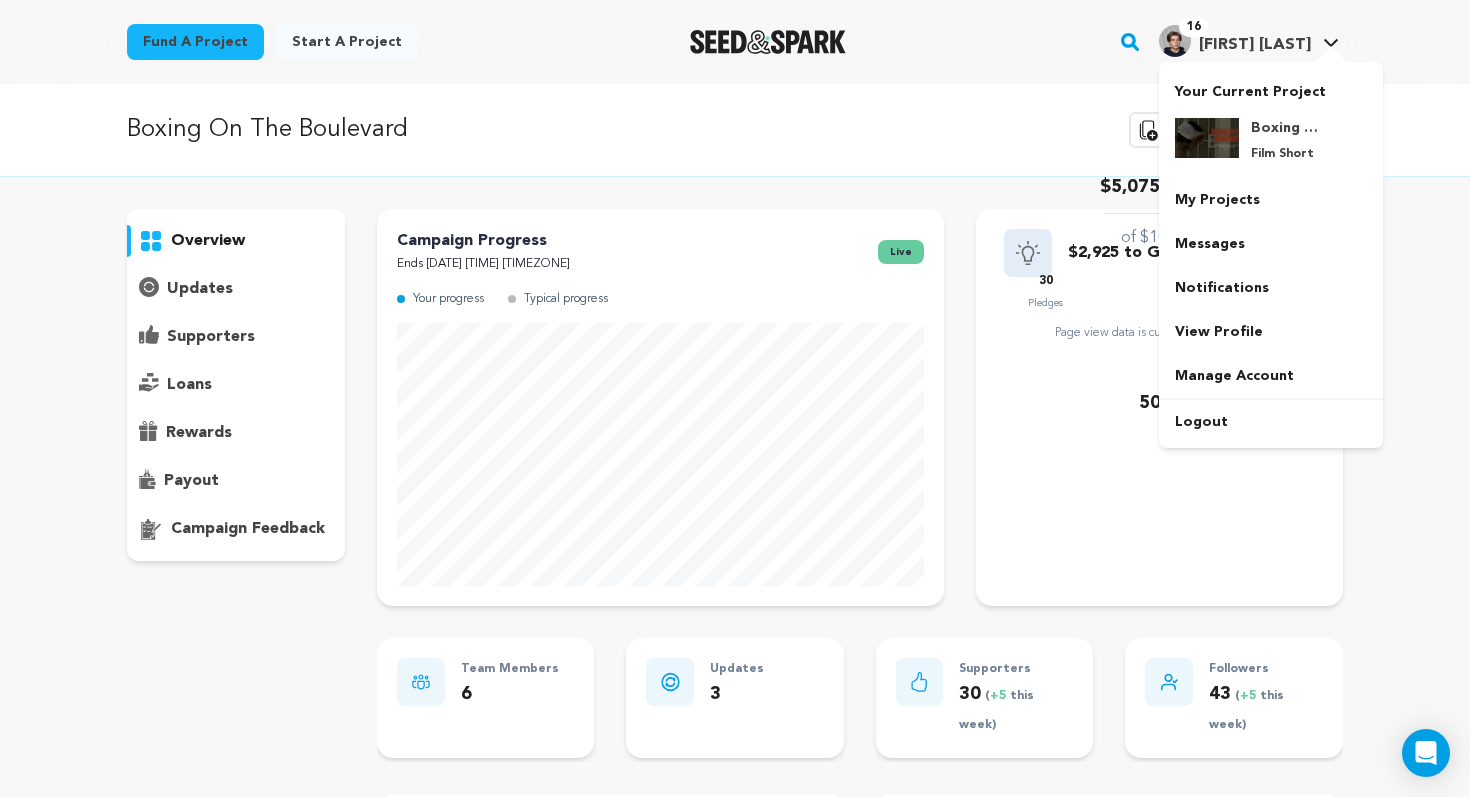 click on "[PERSON]" at bounding box center (1255, 45) 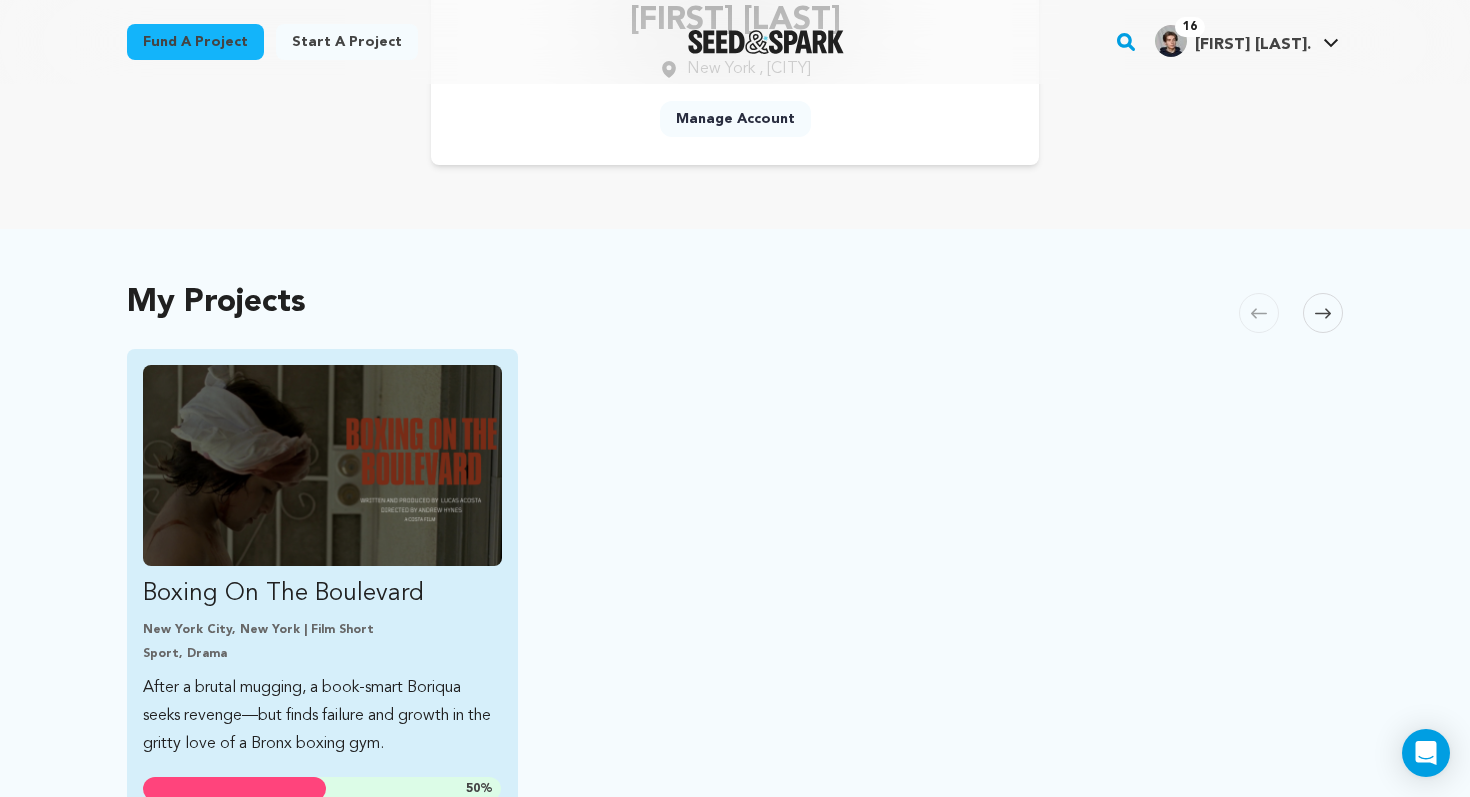 scroll, scrollTop: 270, scrollLeft: 0, axis: vertical 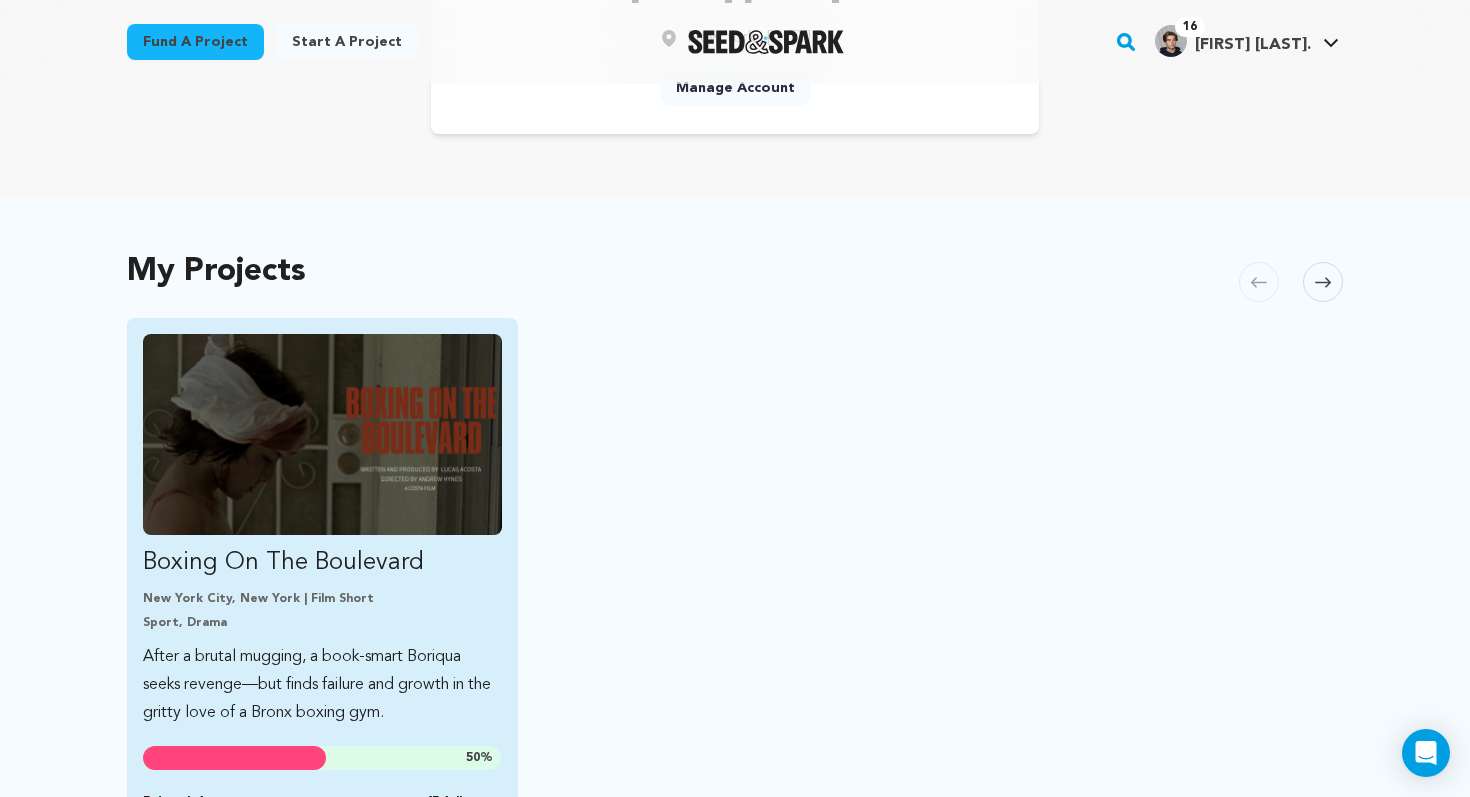 click at bounding box center (322, 434) 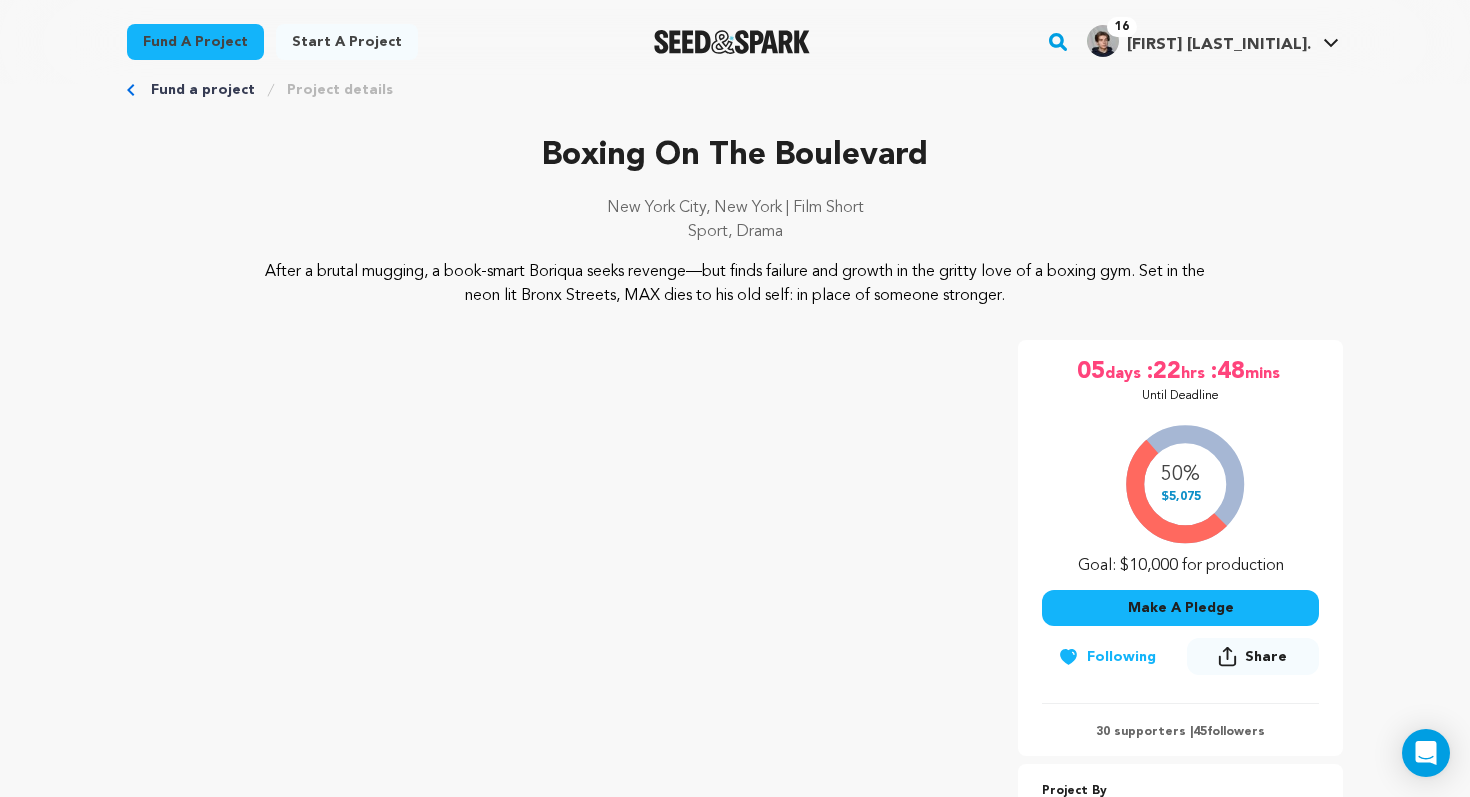 scroll, scrollTop: 54, scrollLeft: 0, axis: vertical 